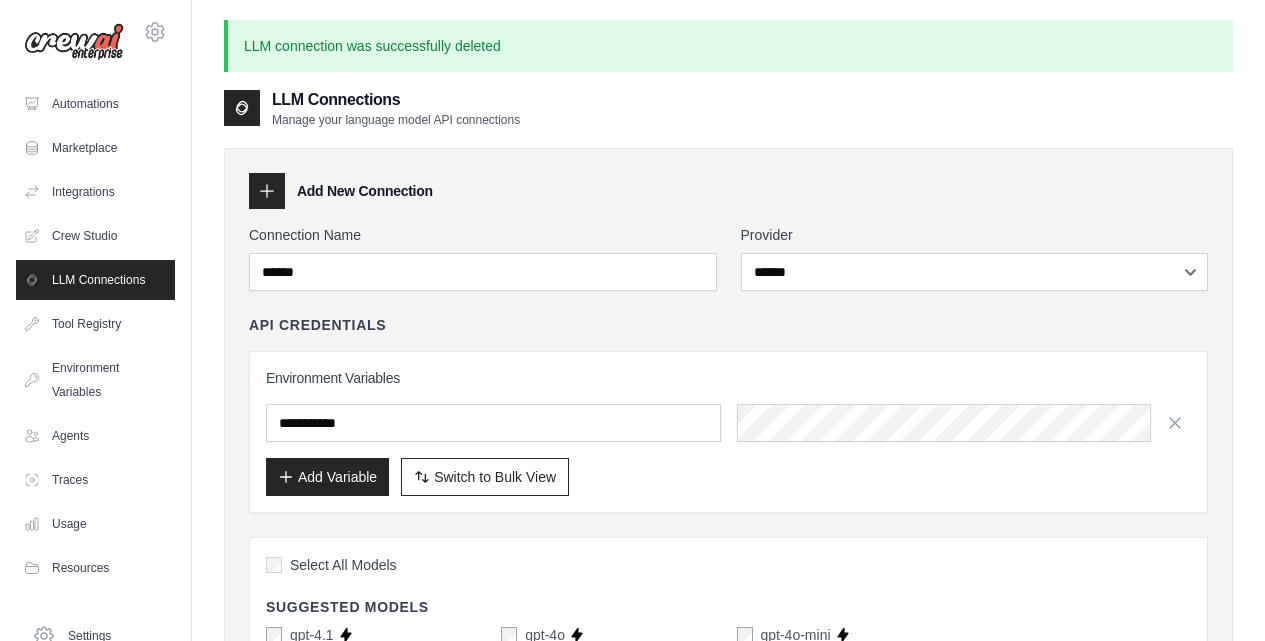 select on "******" 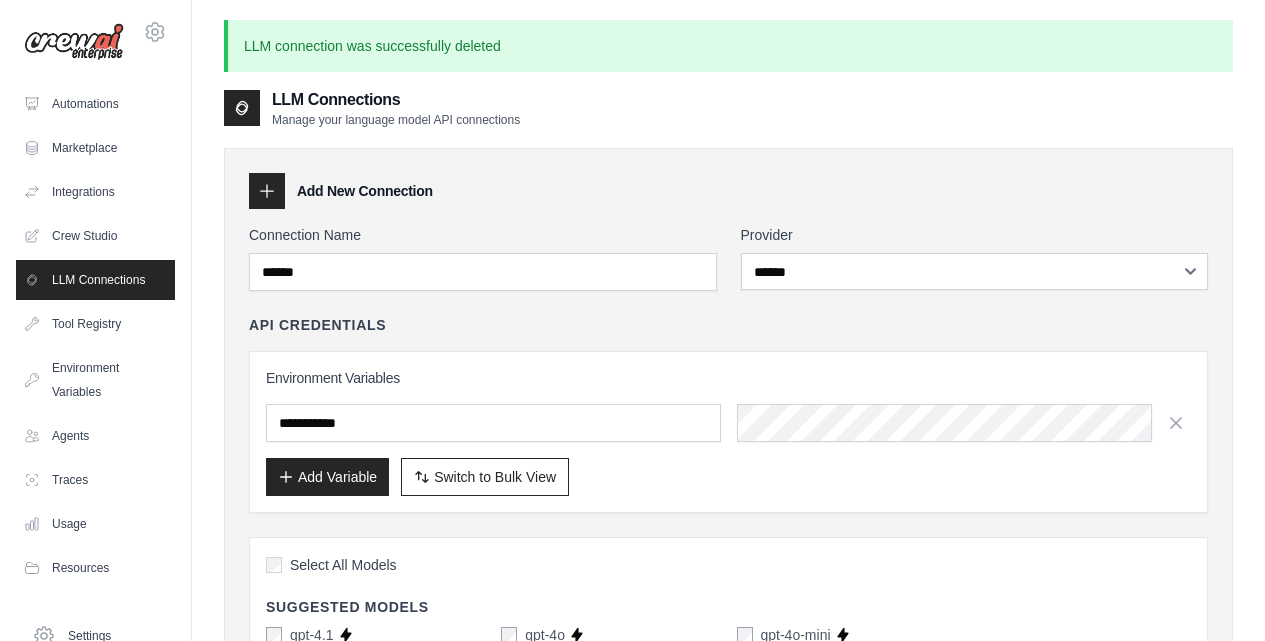scroll, scrollTop: 1498, scrollLeft: 0, axis: vertical 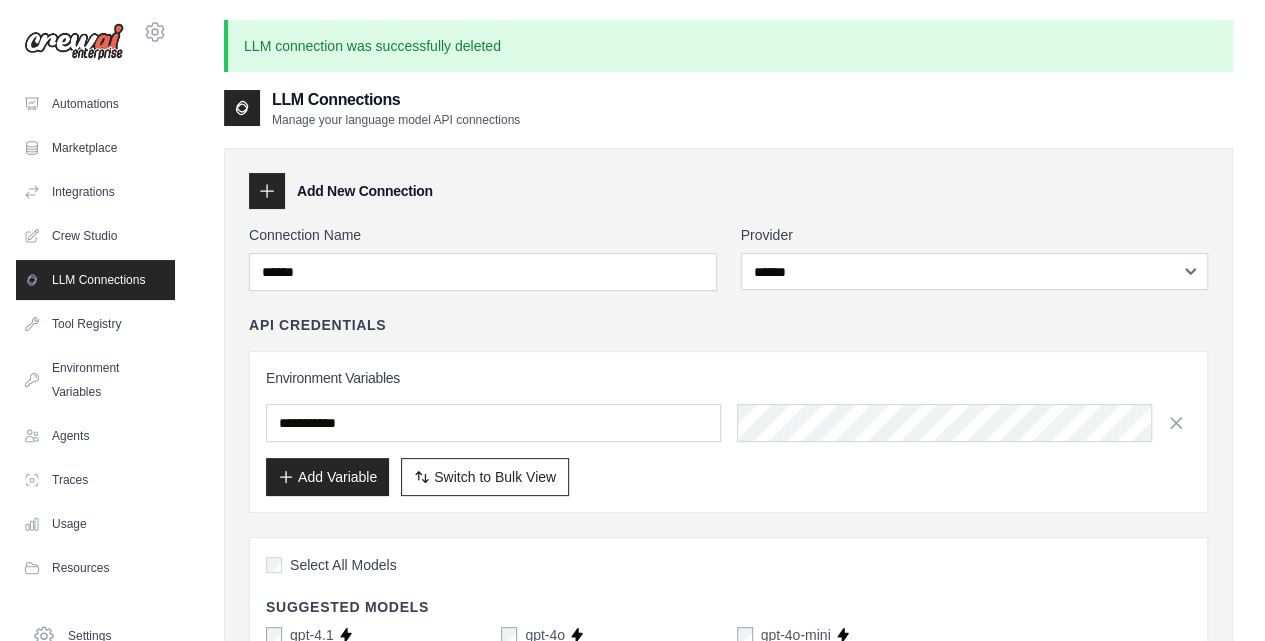 click on "Add Variable" at bounding box center [327, 477] 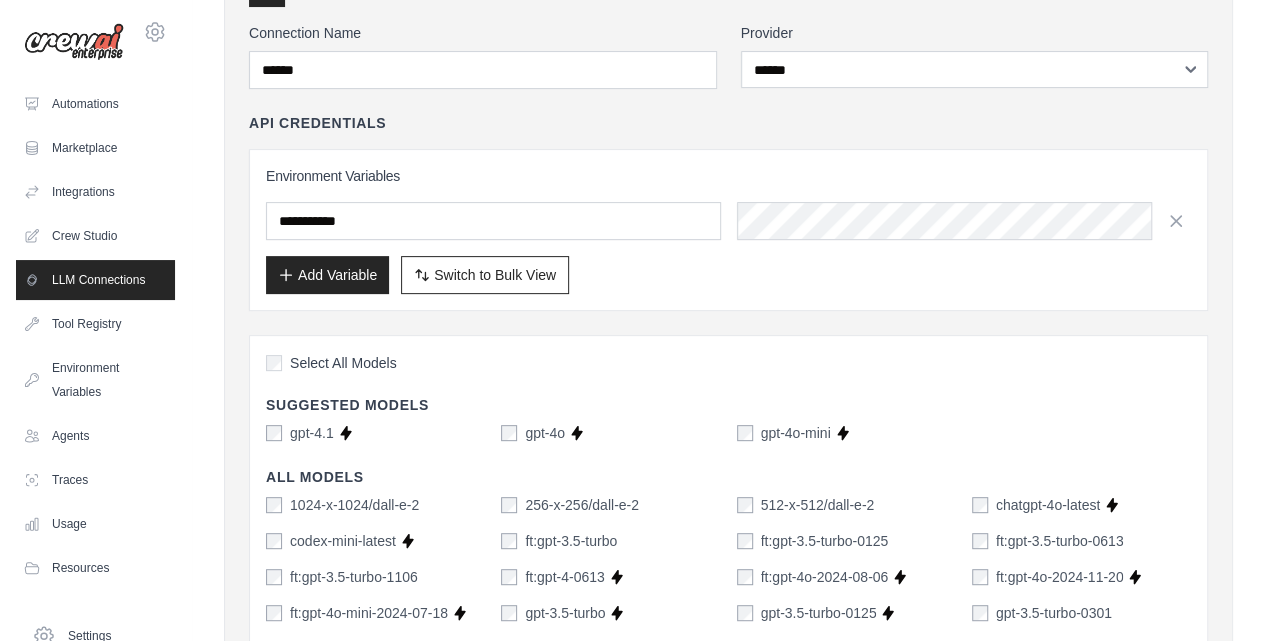scroll, scrollTop: 400, scrollLeft: 0, axis: vertical 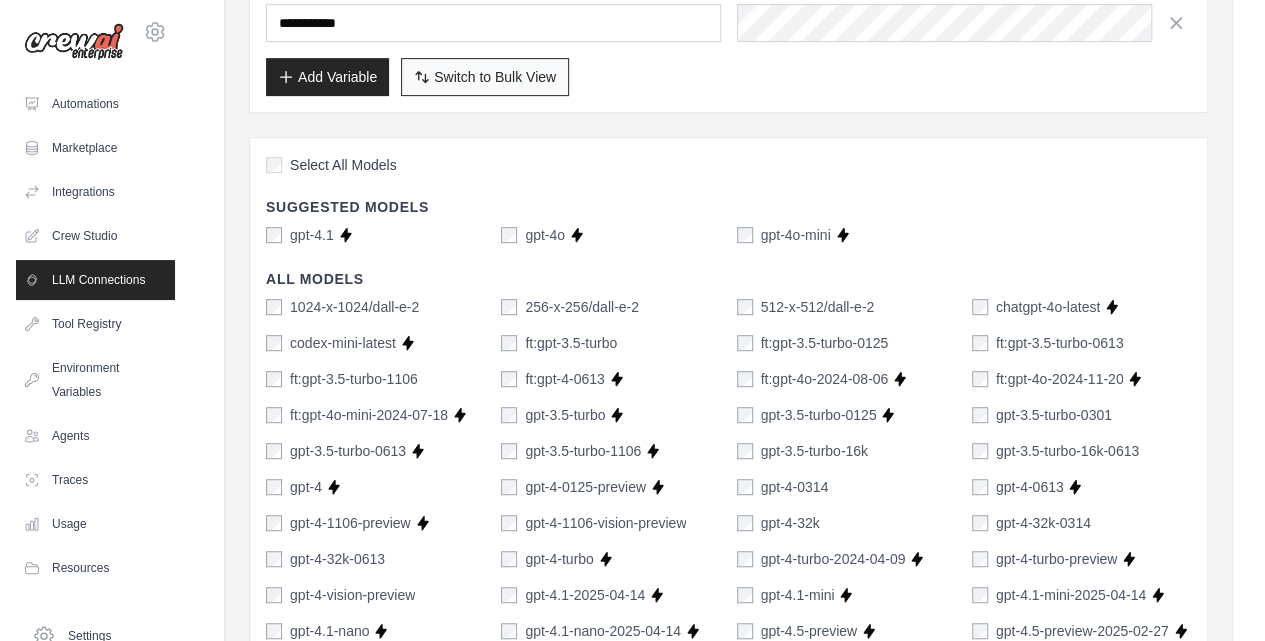 click on "Switch to Bulk View
Switch to Table View" at bounding box center (485, 77) 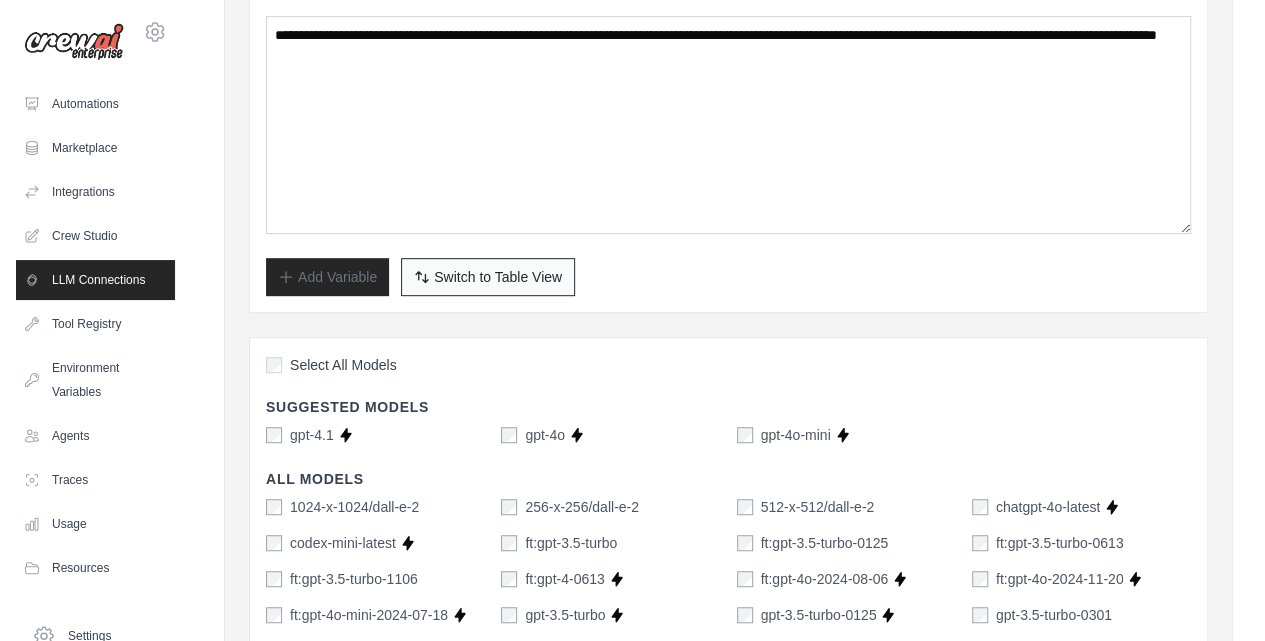 scroll, scrollTop: 254, scrollLeft: 0, axis: vertical 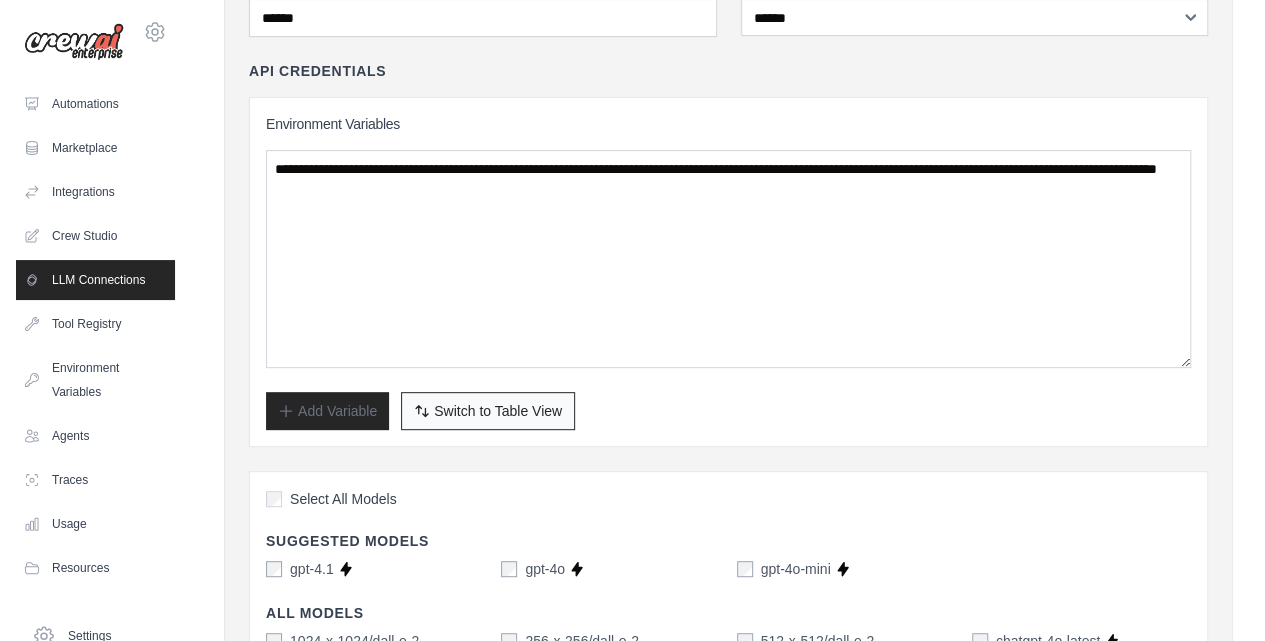 click on "Switch to Table View" at bounding box center [498, 411] 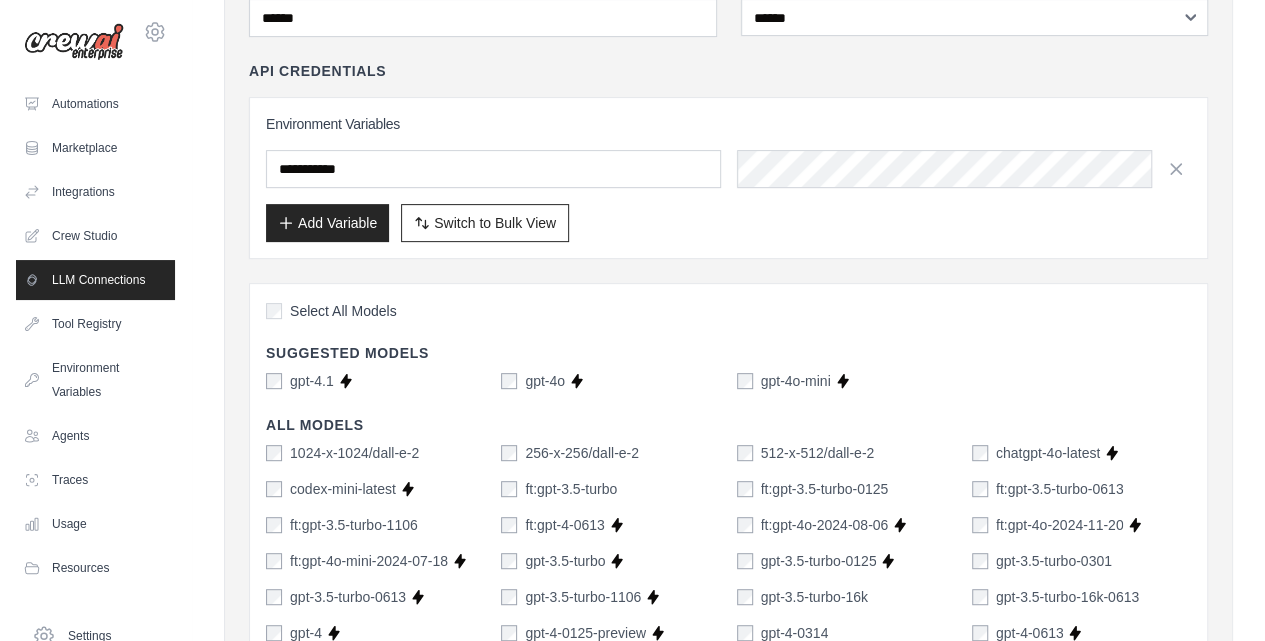 click on "Add Variable" at bounding box center (327, 223) 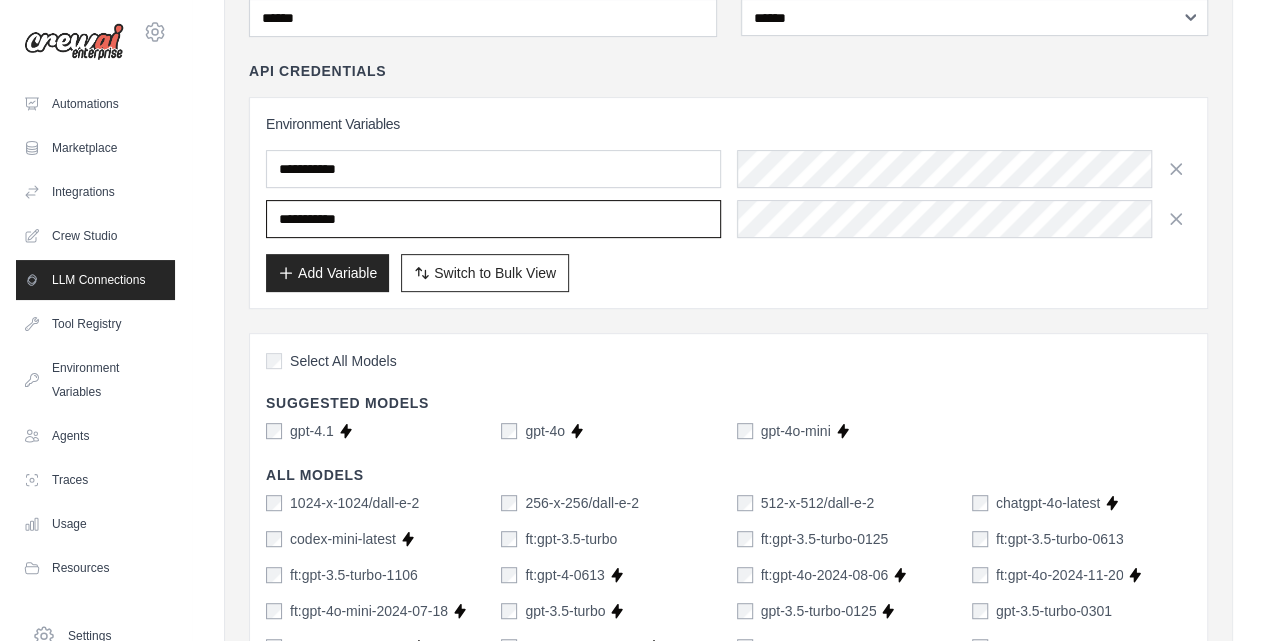 paste on "**********" 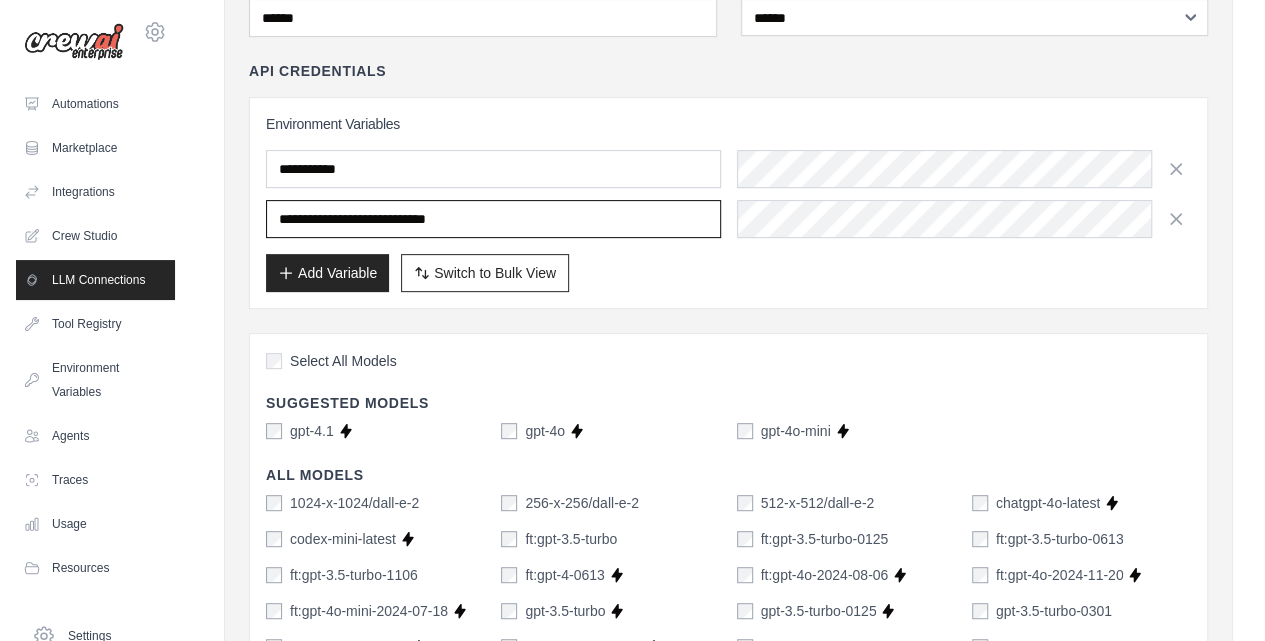 type on "**********" 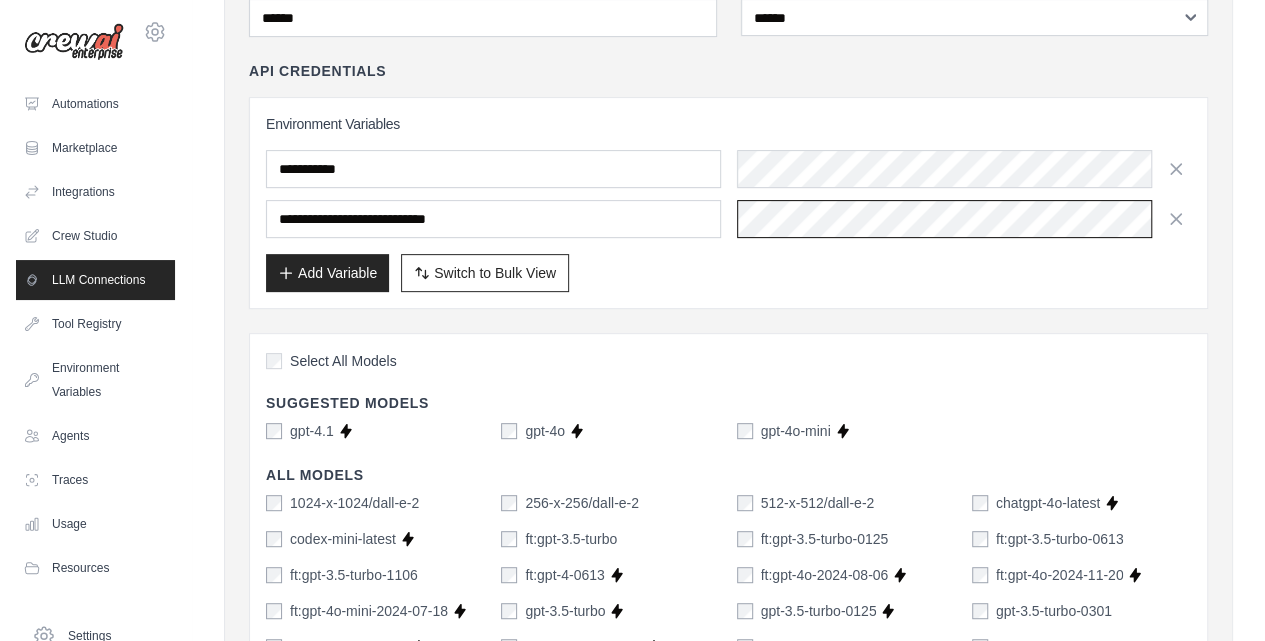scroll, scrollTop: 0, scrollLeft: 24056, axis: horizontal 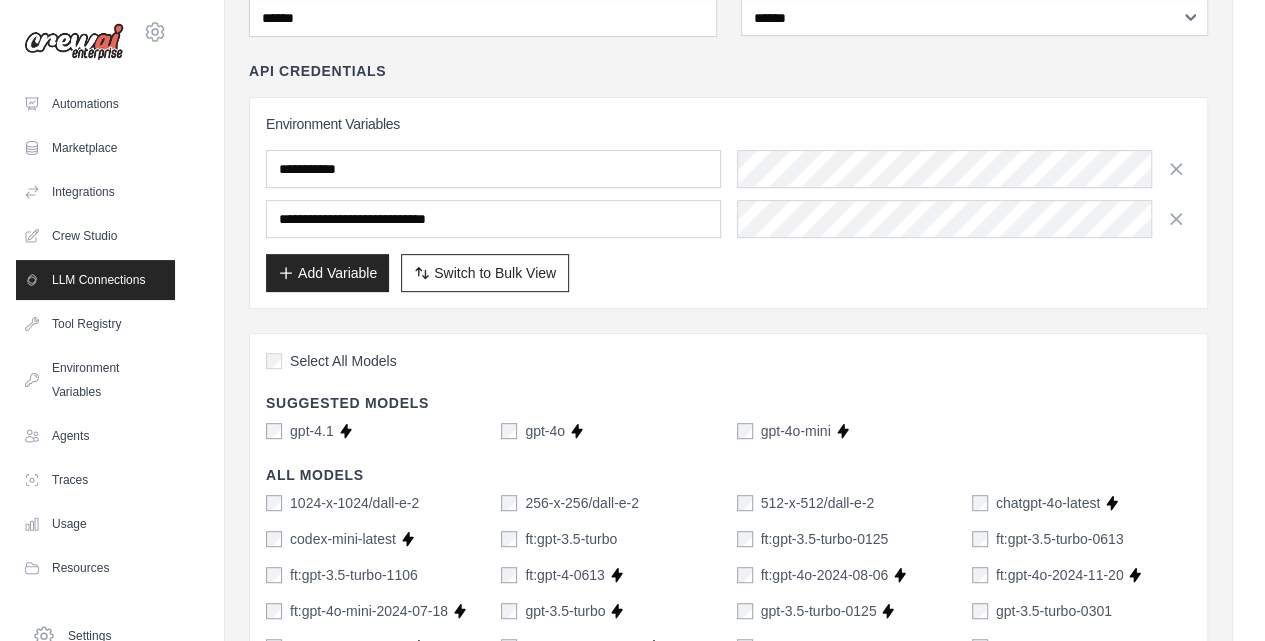 click on "Add Variable" at bounding box center (327, 273) 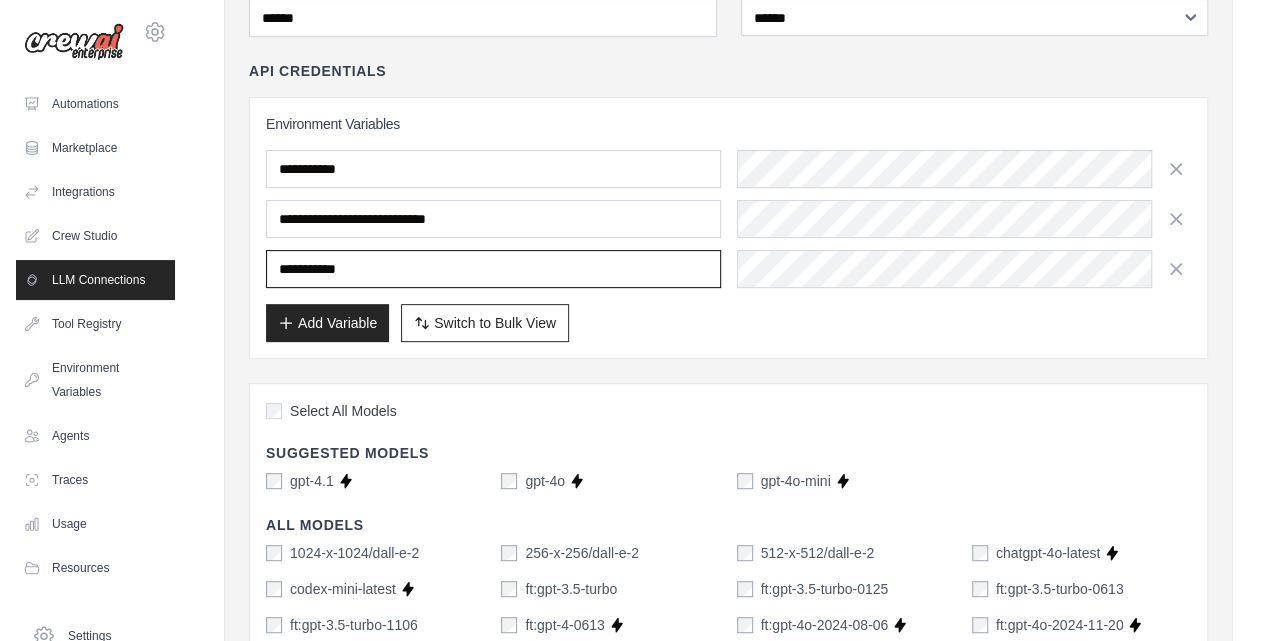 click at bounding box center (493, 269) 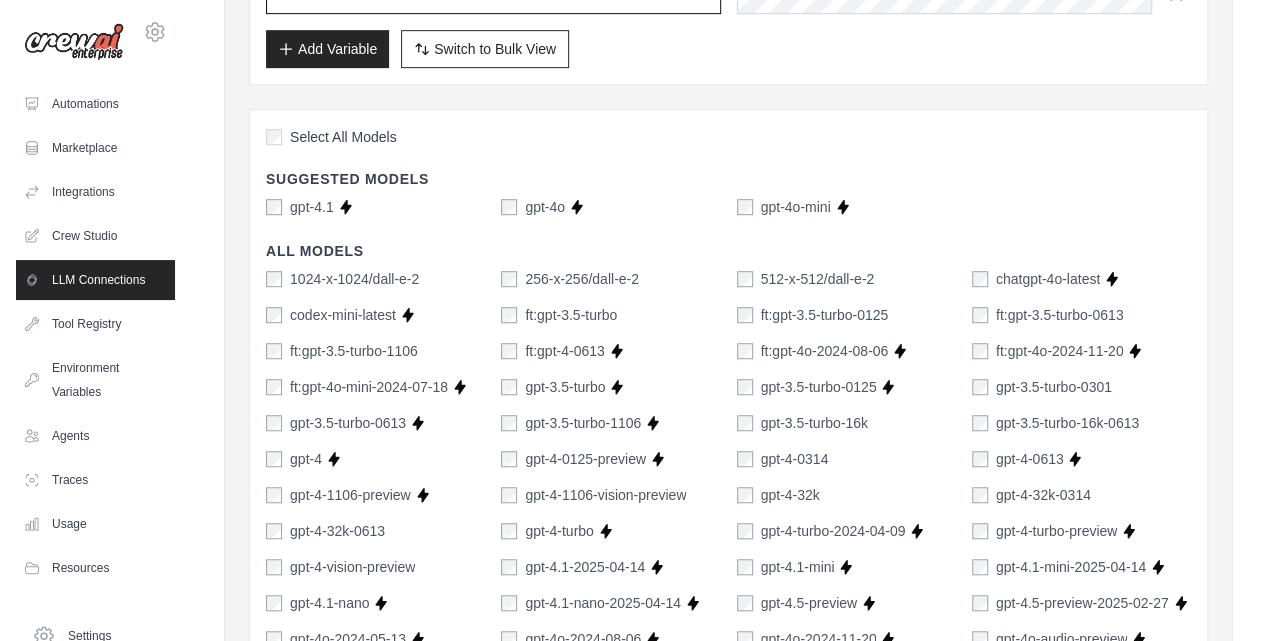 scroll, scrollTop: 330, scrollLeft: 0, axis: vertical 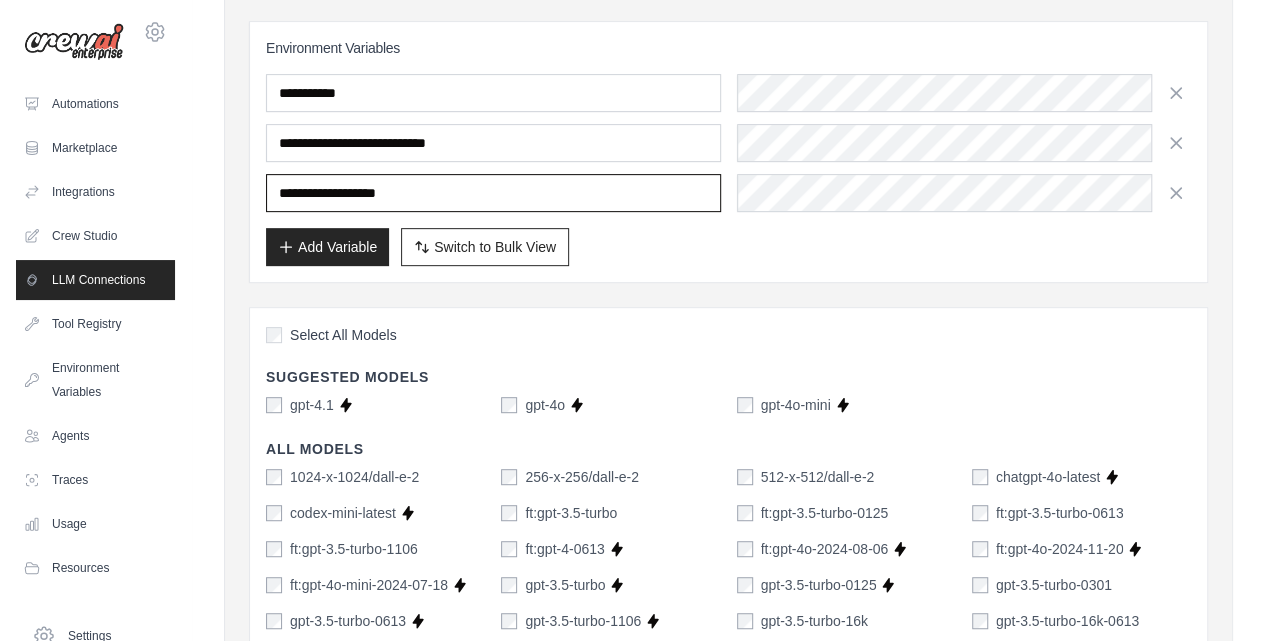 type on "**********" 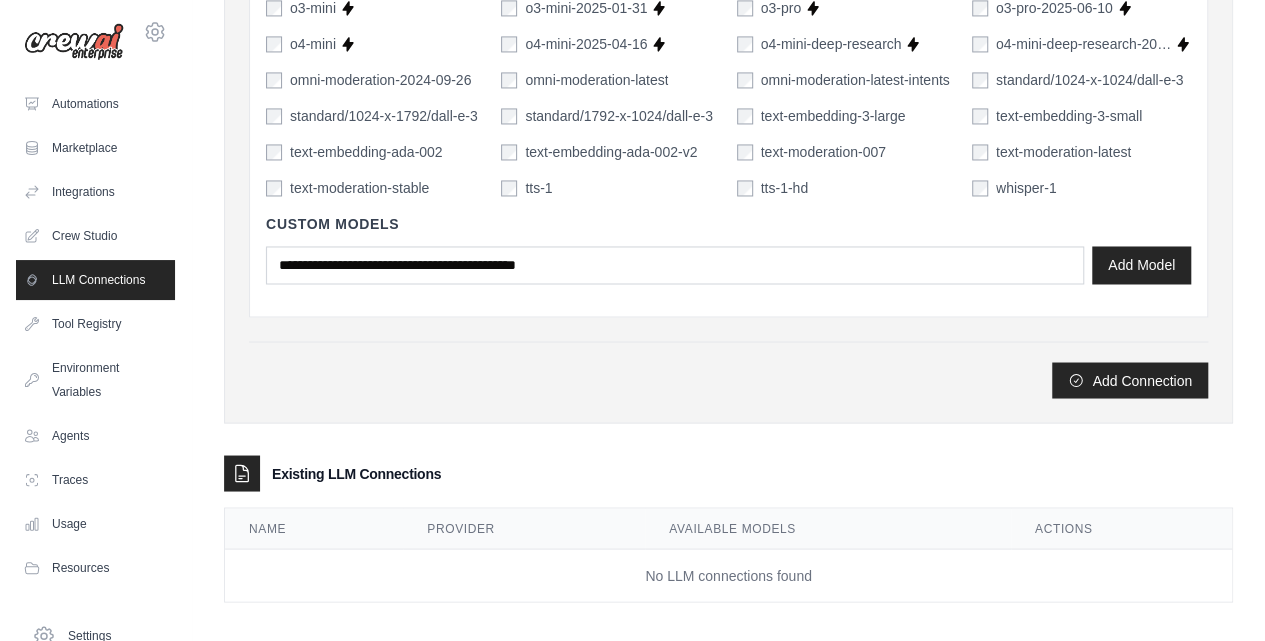 scroll, scrollTop: 1596, scrollLeft: 0, axis: vertical 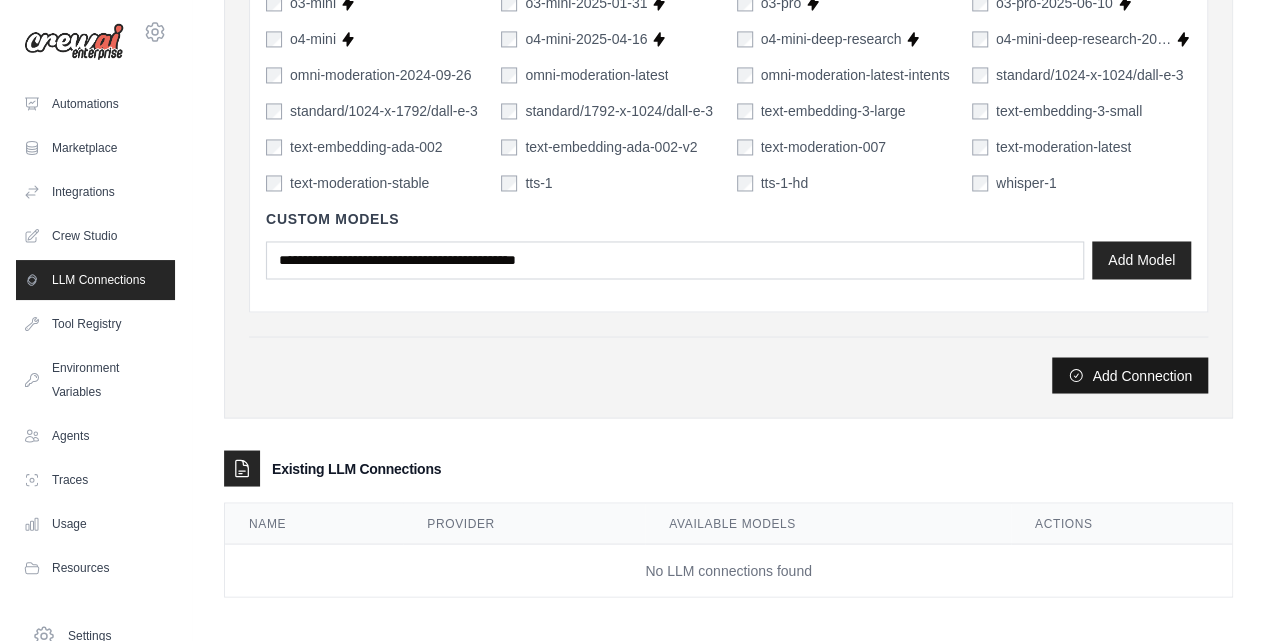 click on "Add Connection" at bounding box center [1130, 375] 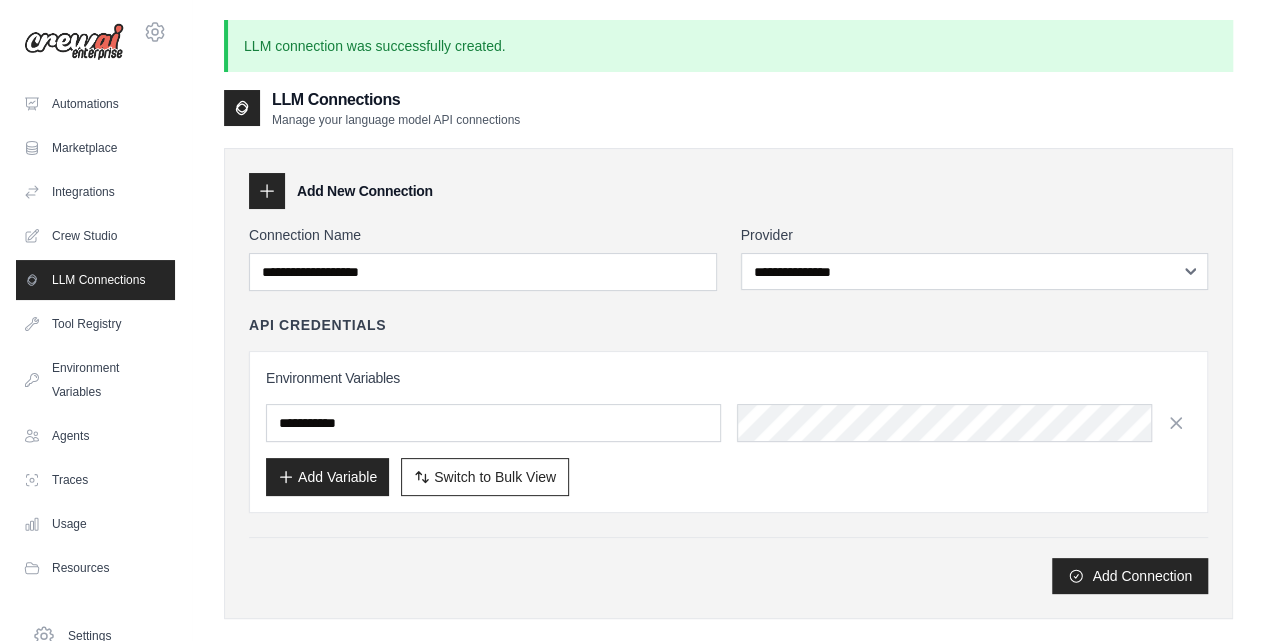 scroll, scrollTop: 204, scrollLeft: 0, axis: vertical 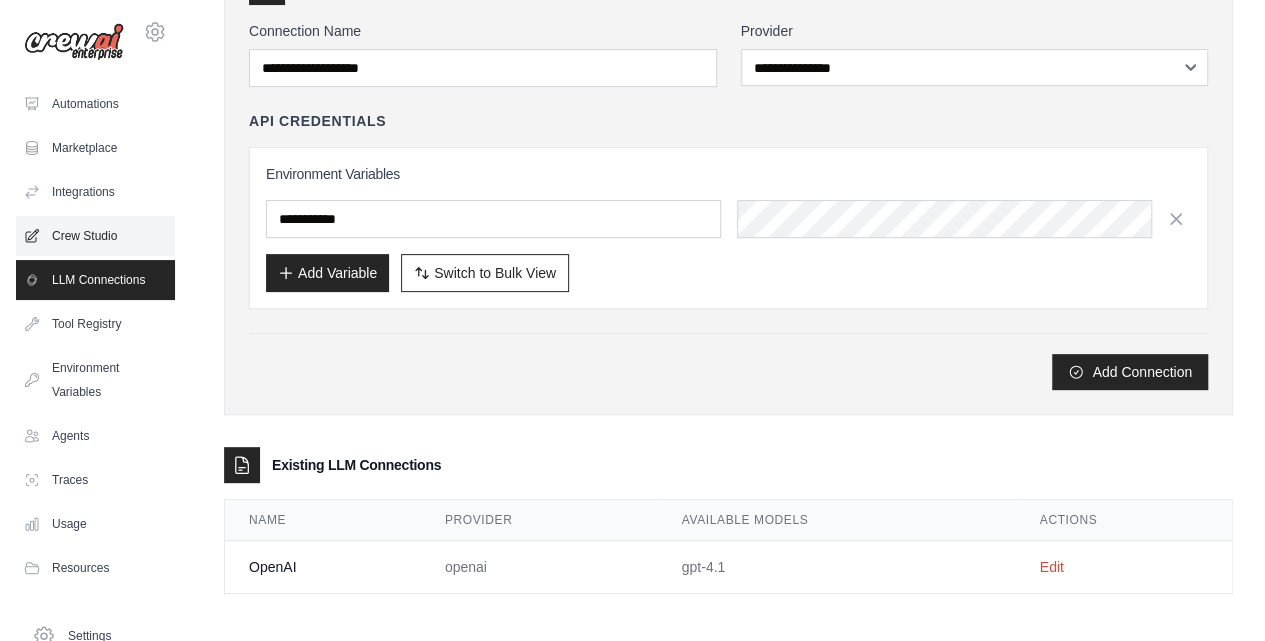 click on "Crew Studio" at bounding box center (95, 236) 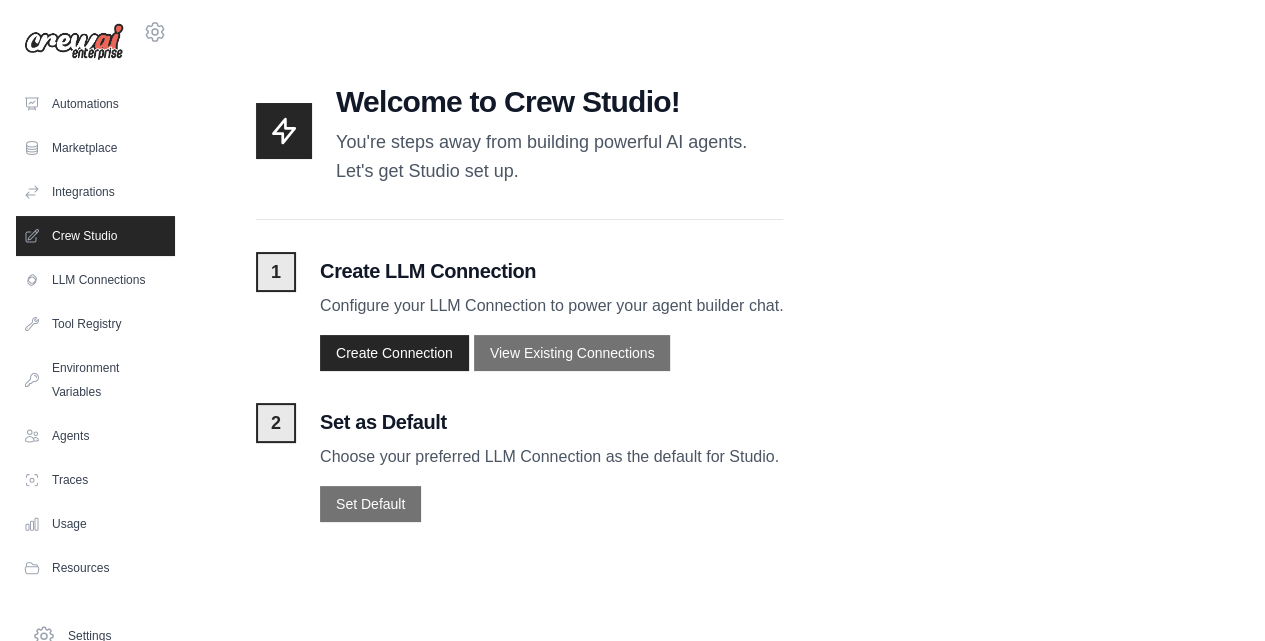 scroll, scrollTop: 0, scrollLeft: 0, axis: both 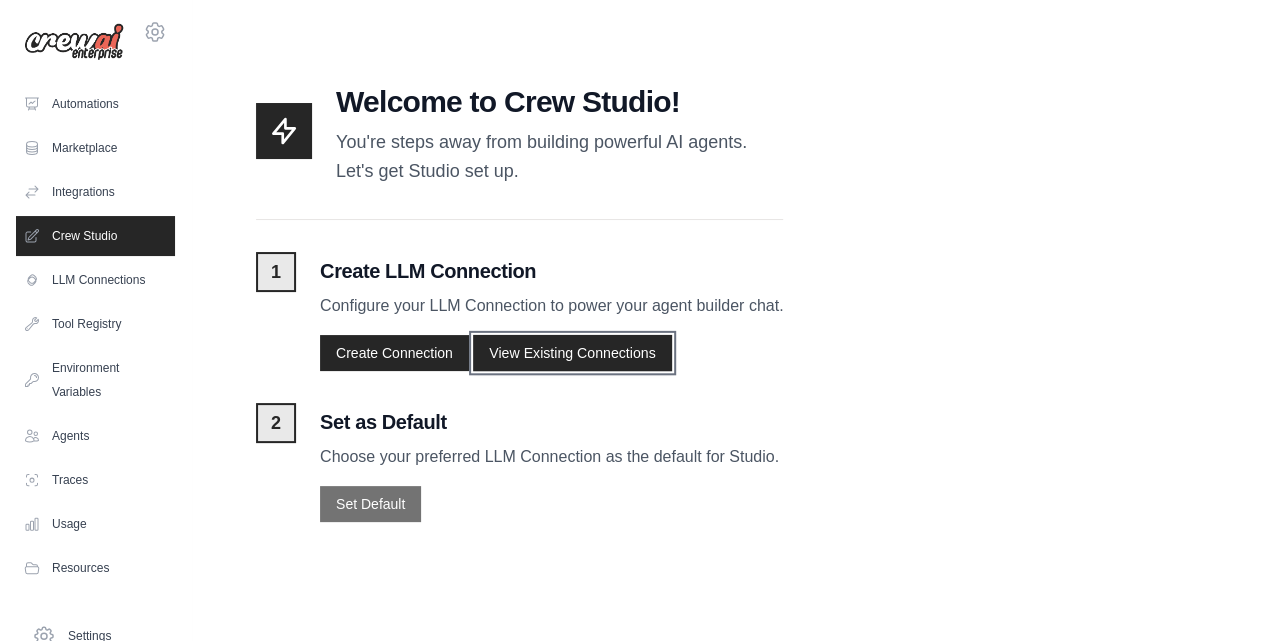 click on "View Existing Connections" at bounding box center [572, 352] 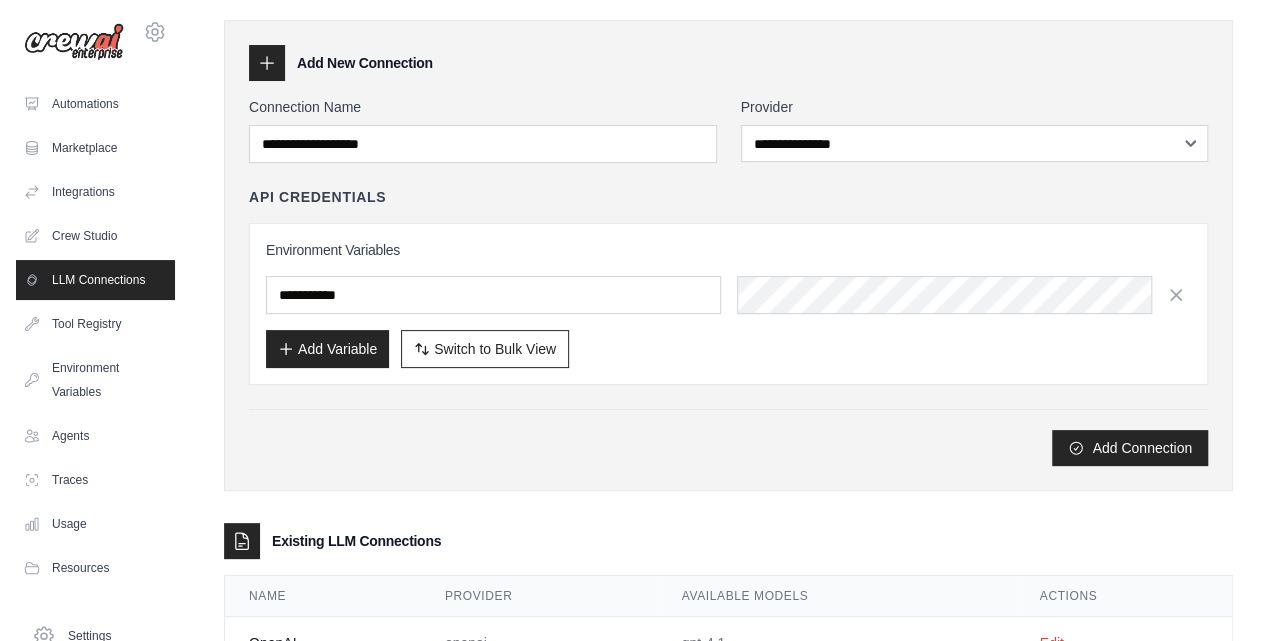 scroll, scrollTop: 136, scrollLeft: 0, axis: vertical 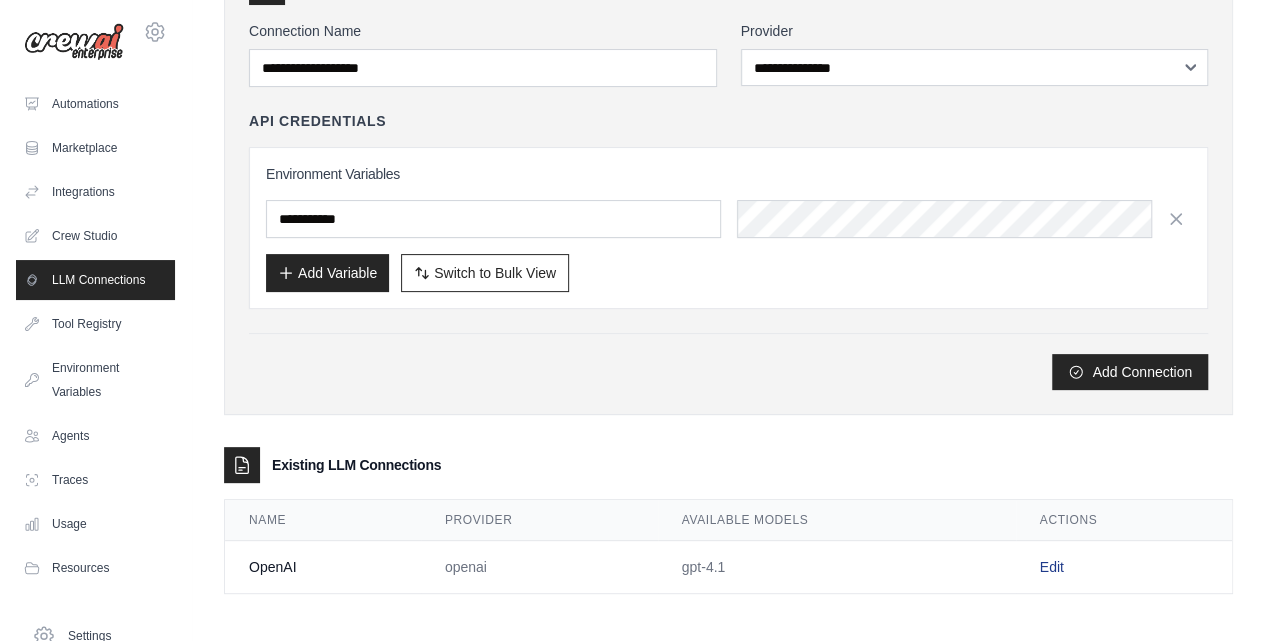 click on "Edit" at bounding box center (1052, 567) 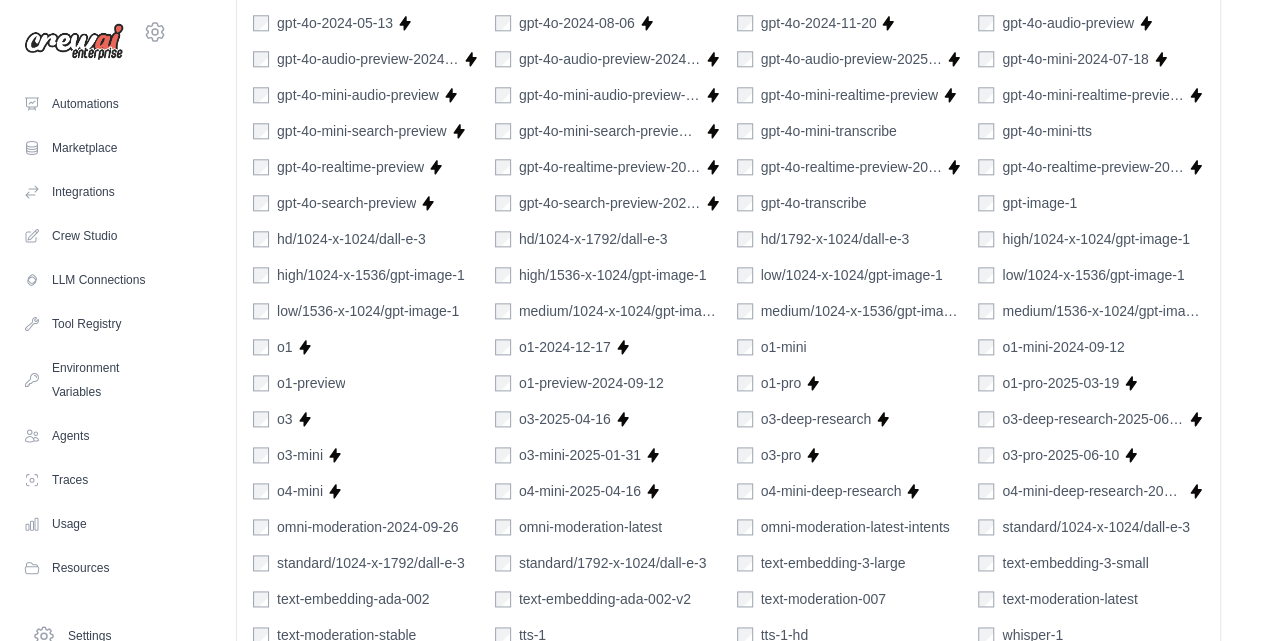 scroll, scrollTop: 1318, scrollLeft: 0, axis: vertical 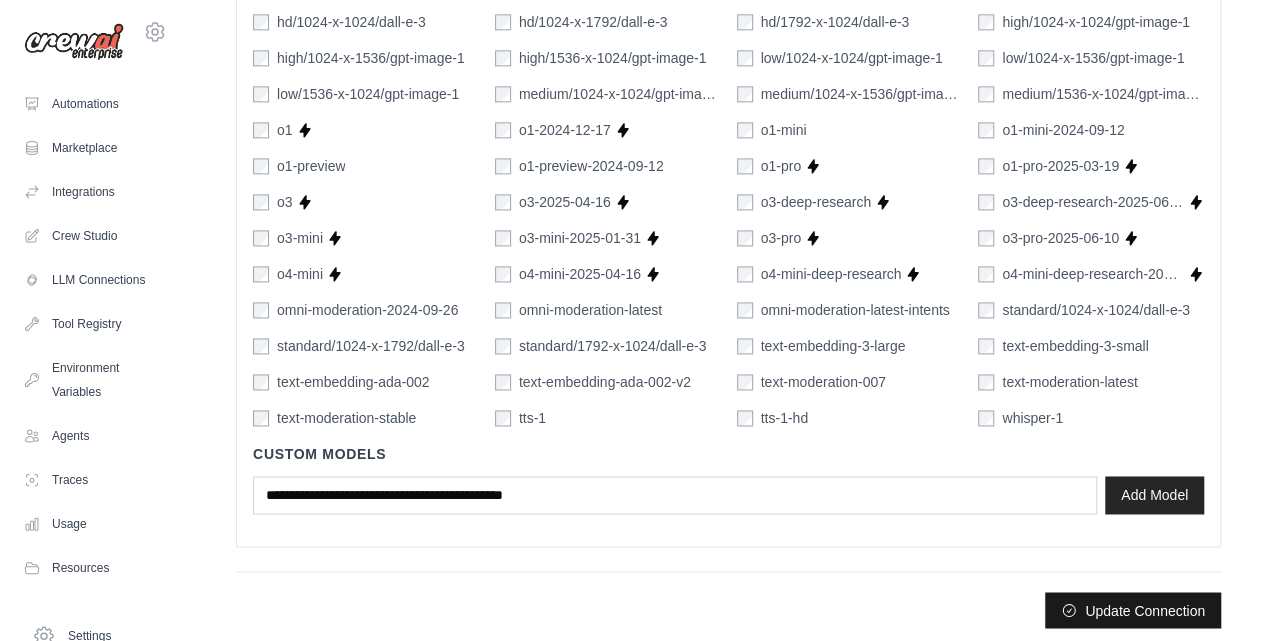 click on "Update Connection" at bounding box center [1133, 610] 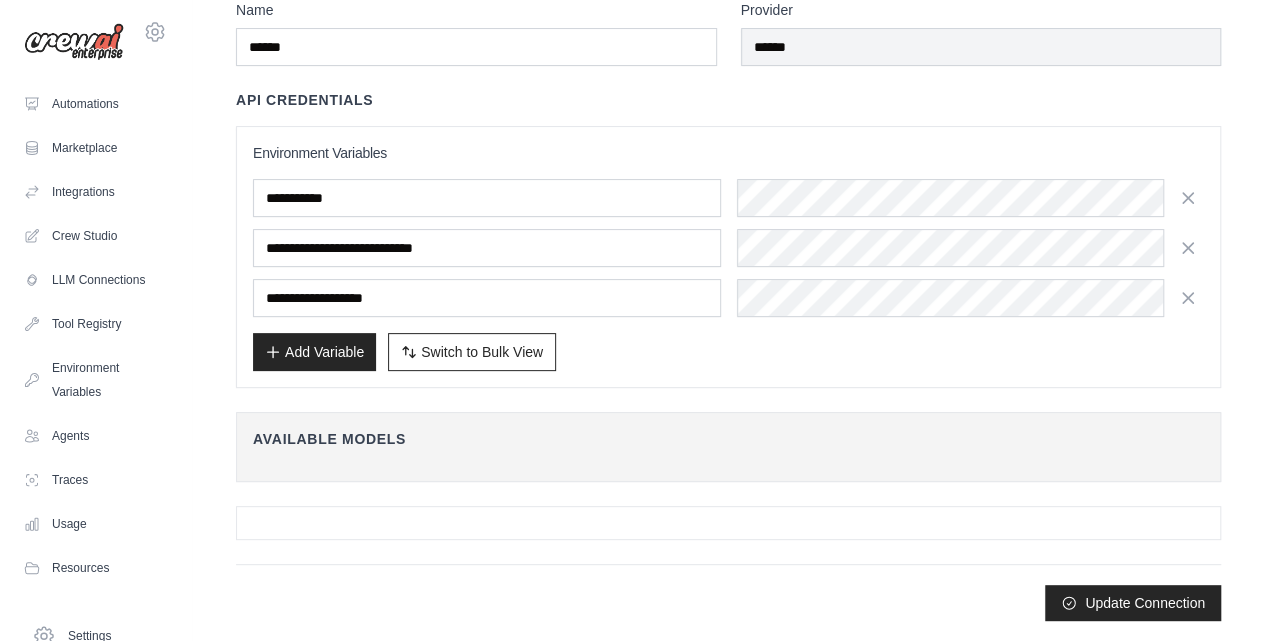 scroll, scrollTop: 0, scrollLeft: 0, axis: both 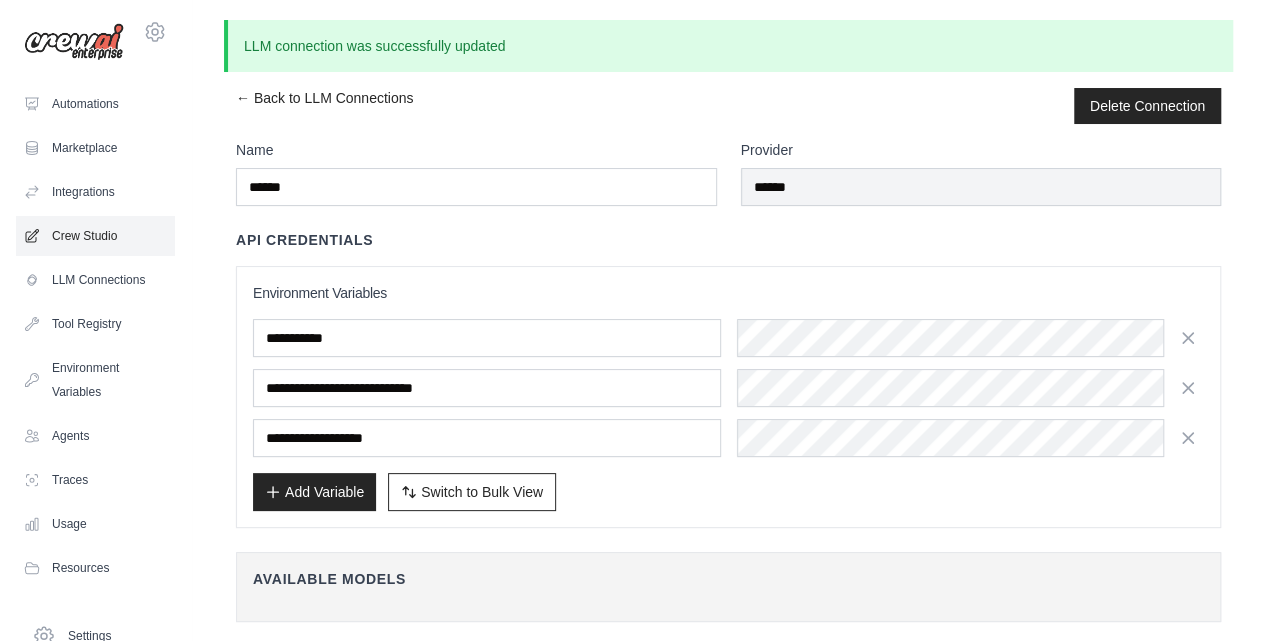 click on "Crew Studio" at bounding box center (95, 236) 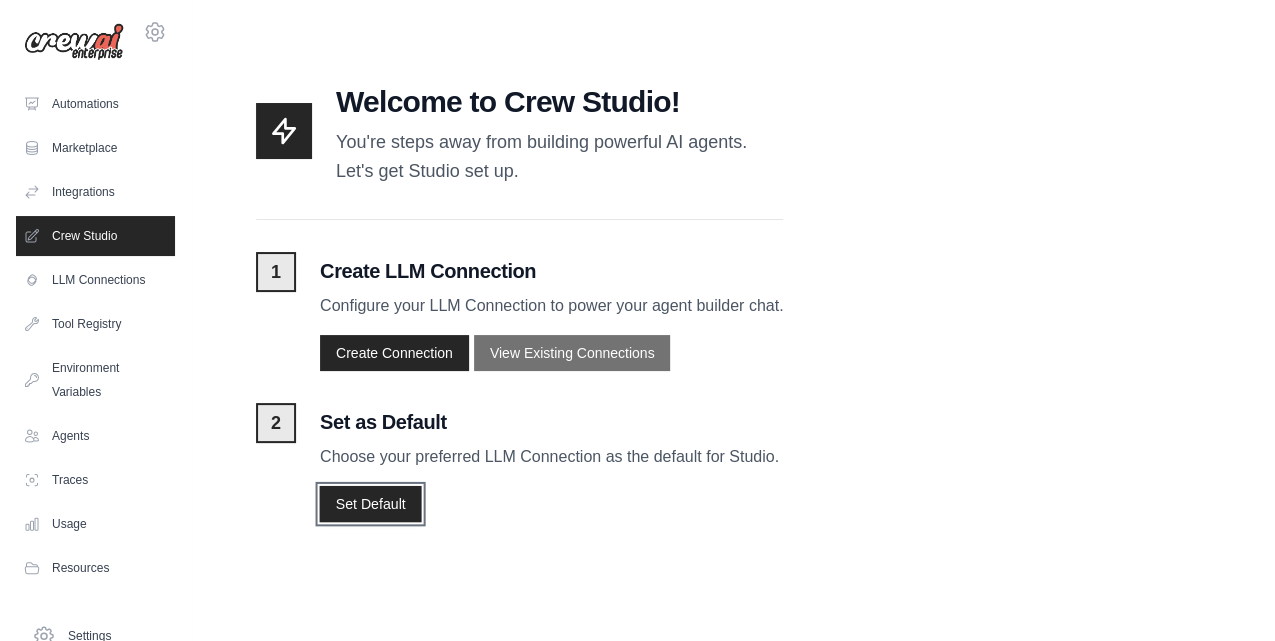 click on "Set Default" at bounding box center [370, 503] 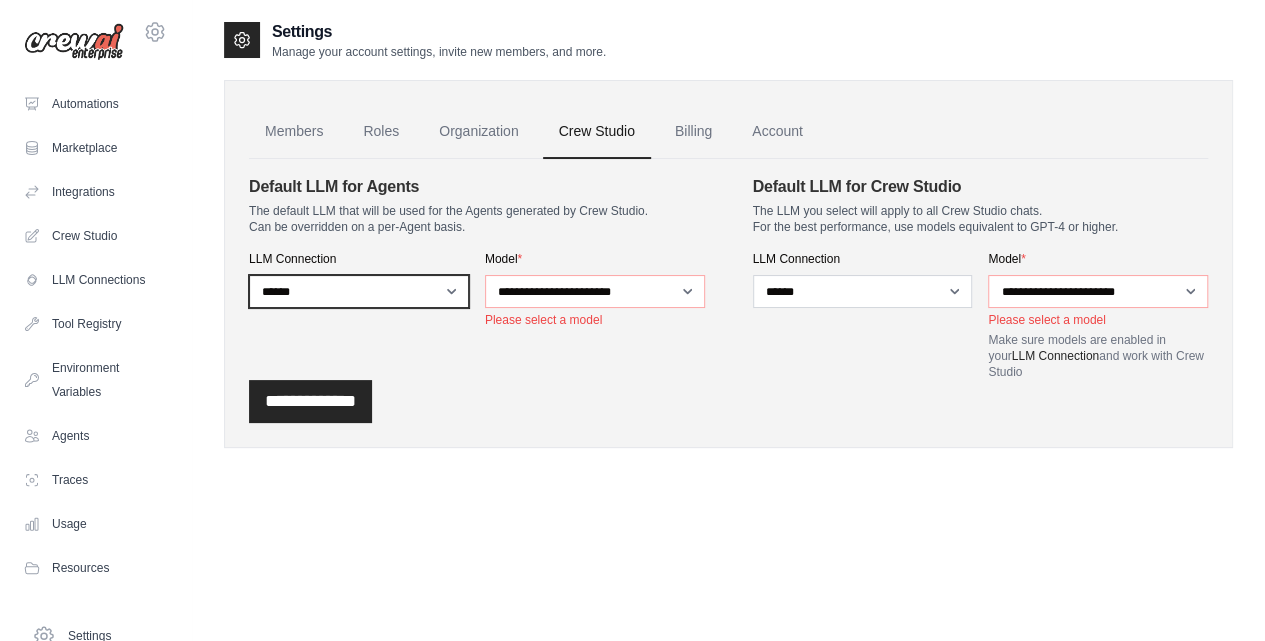 click on "**********" at bounding box center (359, 291) 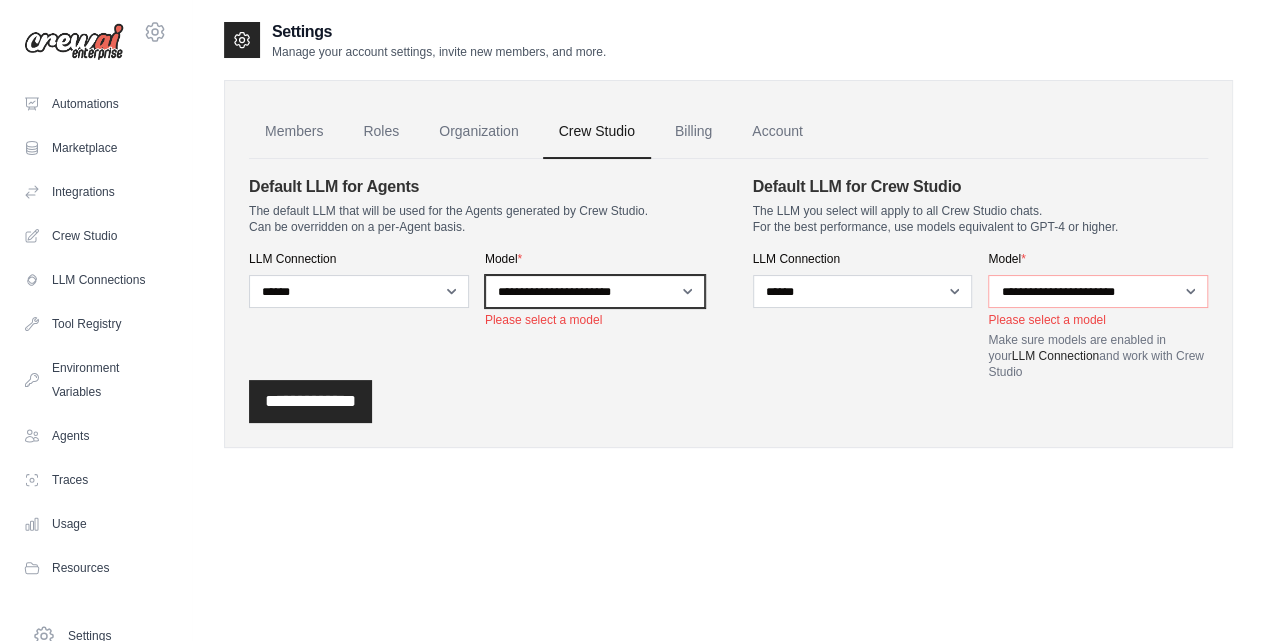 click on "**********" at bounding box center [595, 291] 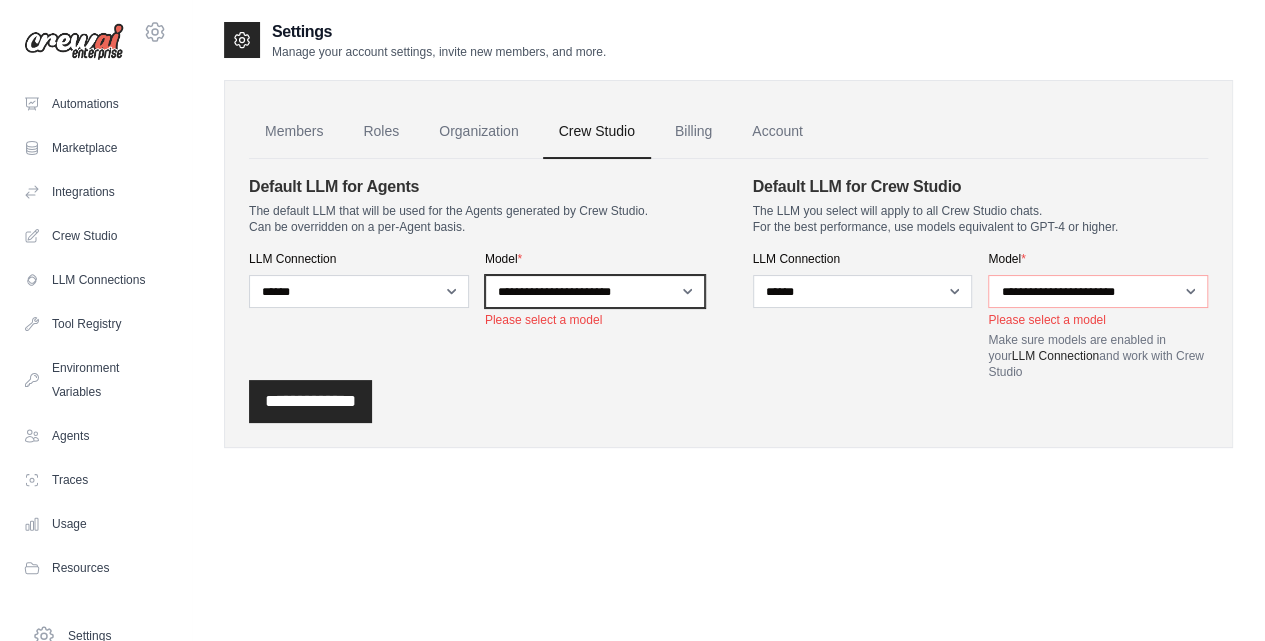select on "*******" 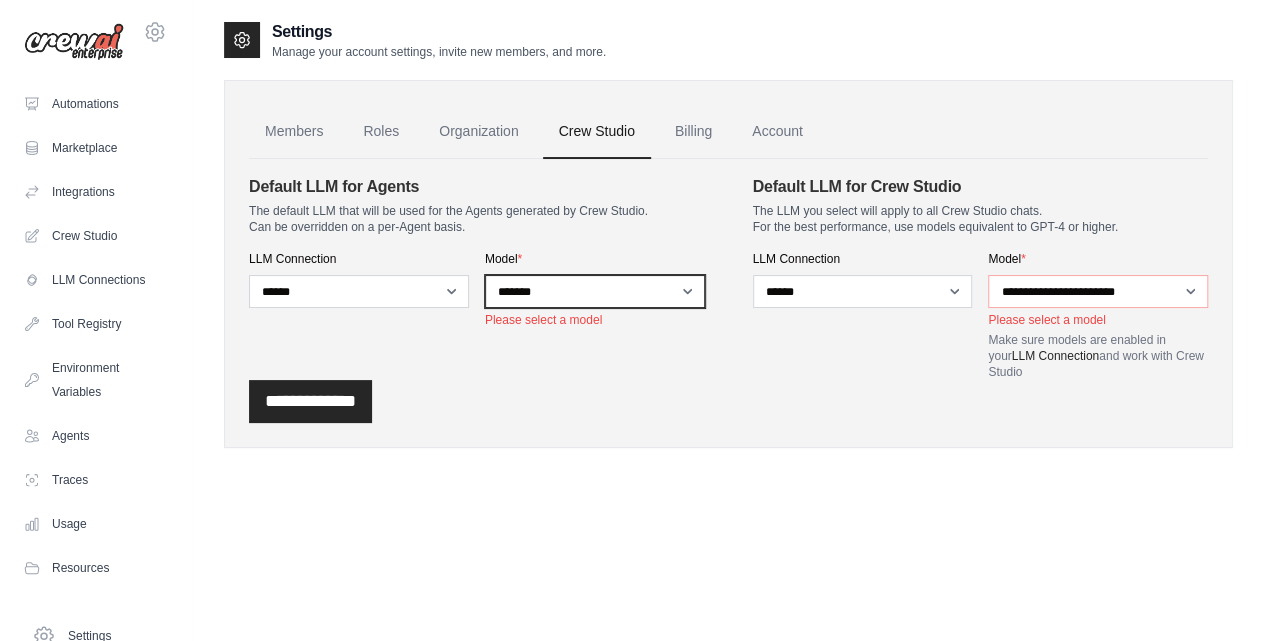 click on "**********" at bounding box center [595, 291] 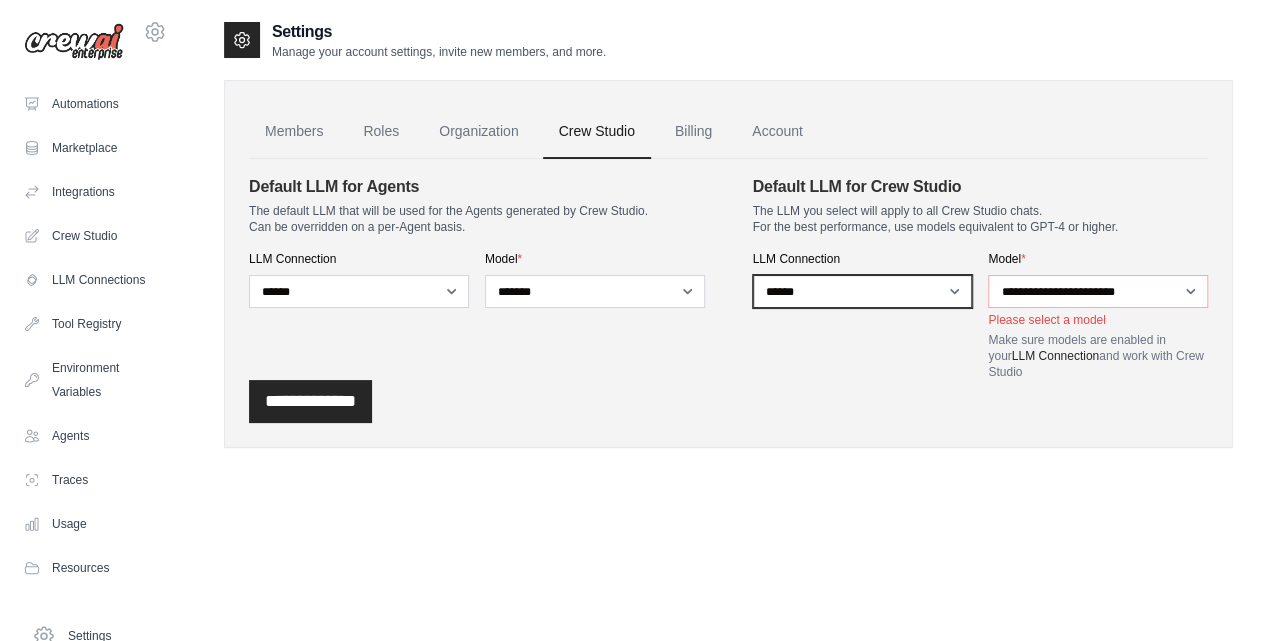 click on "**********" at bounding box center (863, 291) 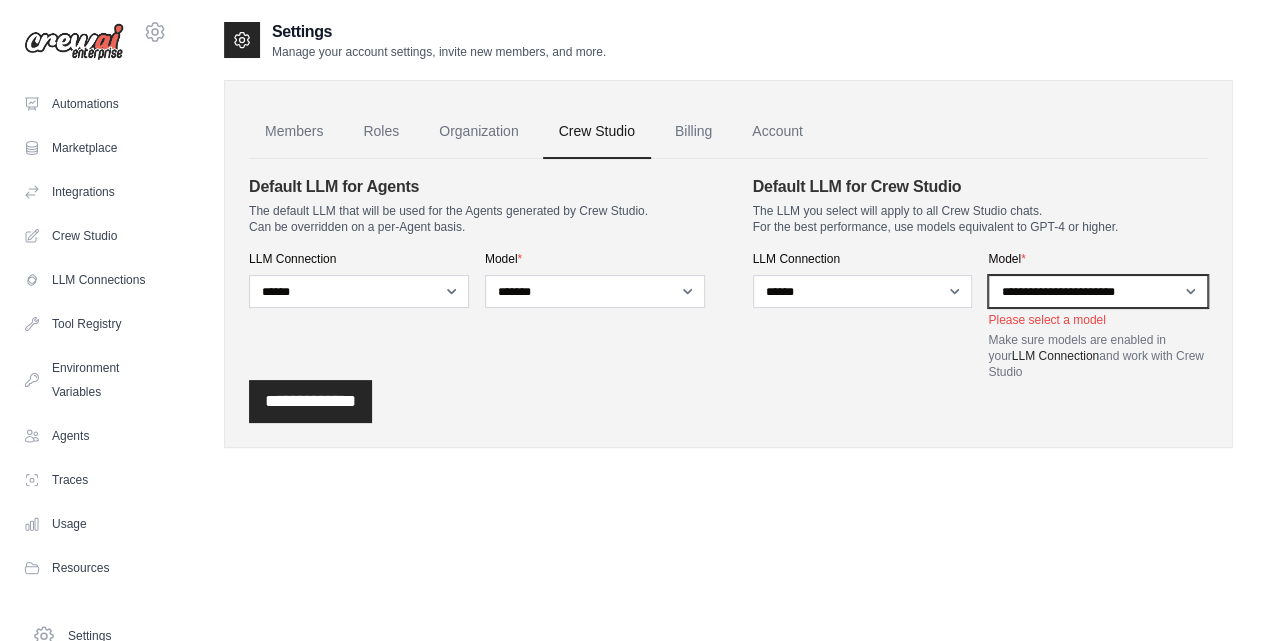 click on "**********" at bounding box center [1098, 291] 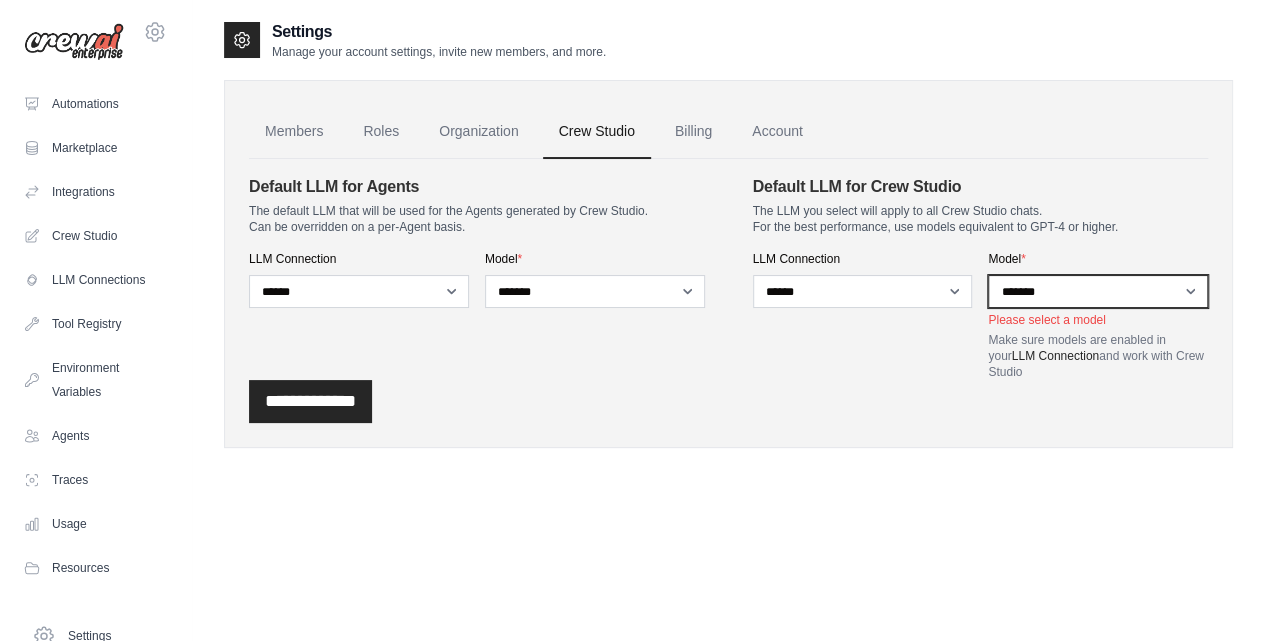click on "**********" at bounding box center (1098, 291) 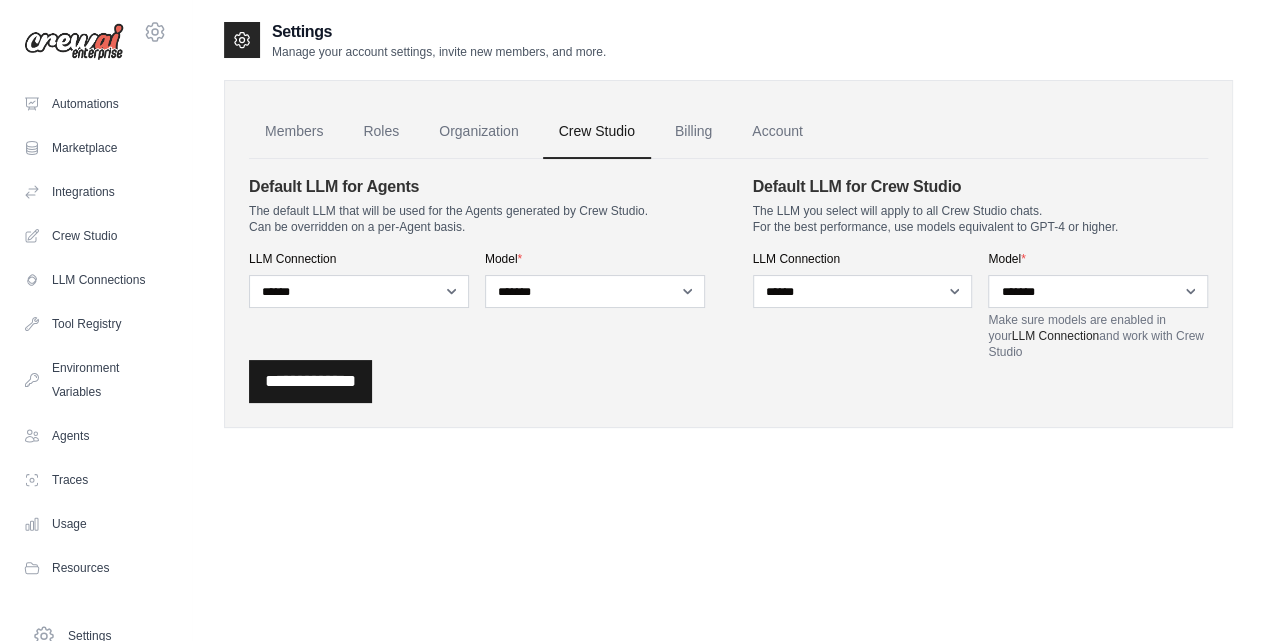 click on "**********" at bounding box center (310, 381) 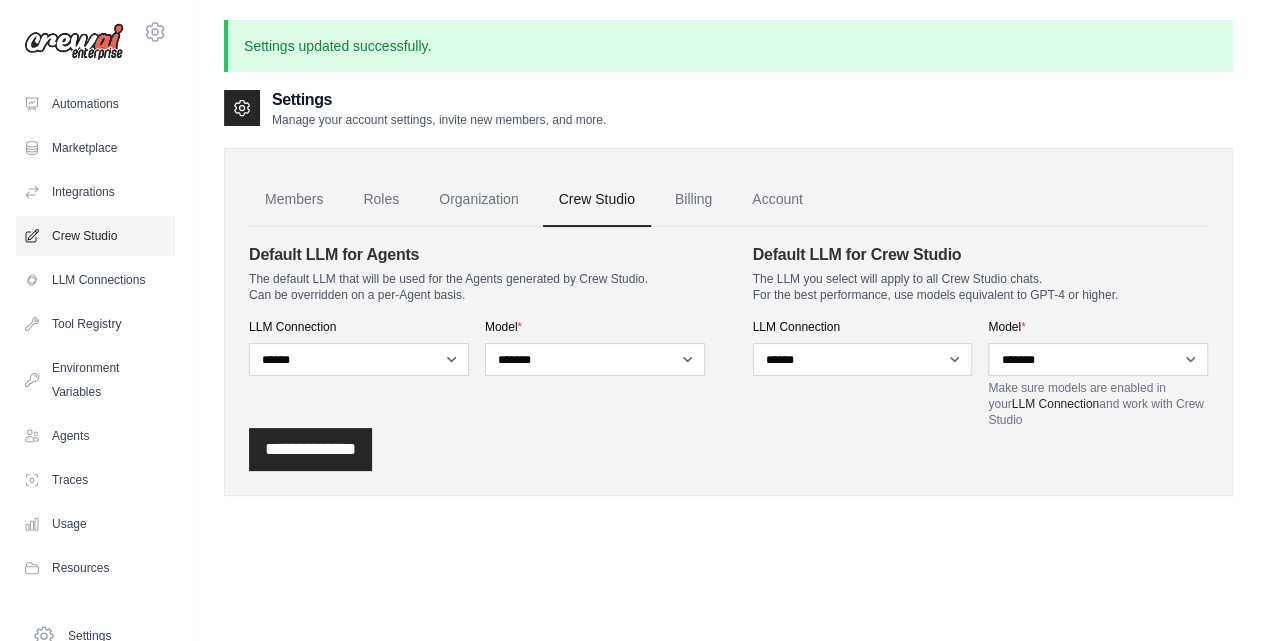 click on "Crew Studio" at bounding box center (95, 236) 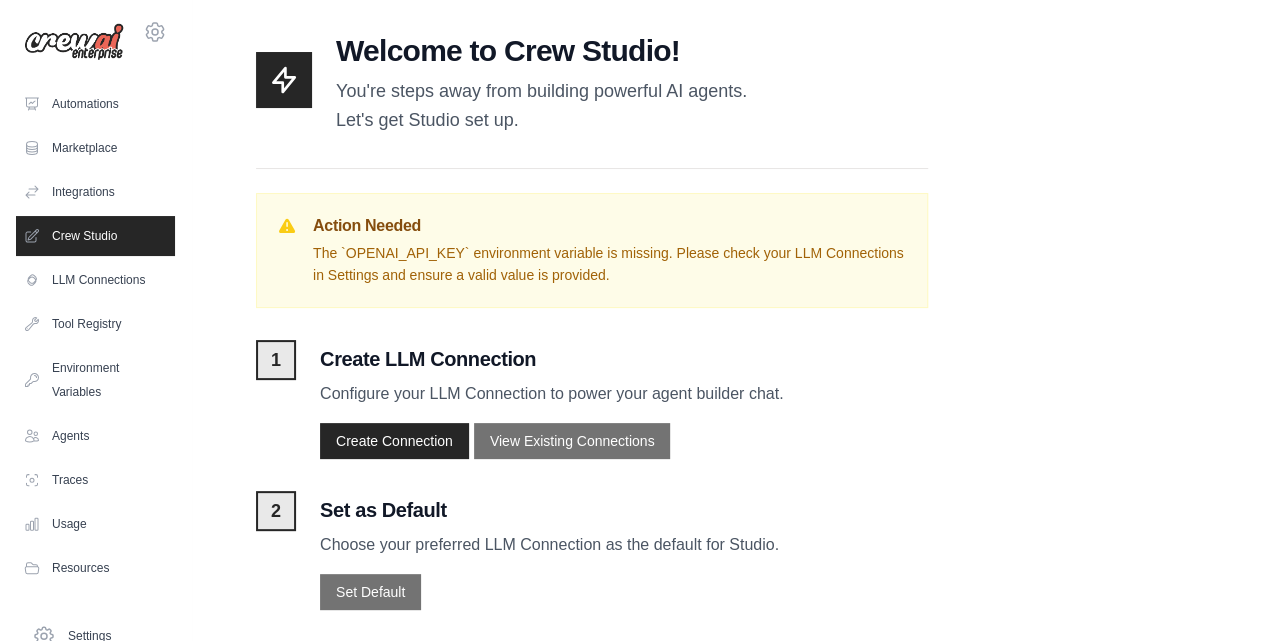 scroll, scrollTop: 66, scrollLeft: 0, axis: vertical 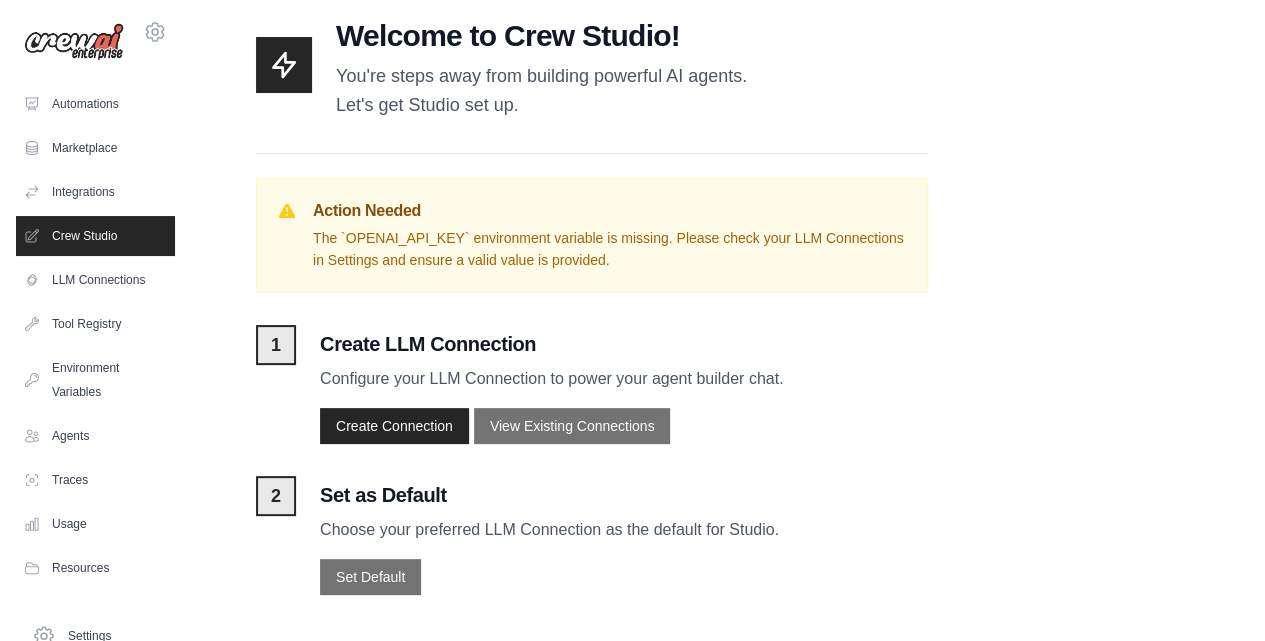 drag, startPoint x: 627, startPoint y: 264, endPoint x: 310, endPoint y: 236, distance: 318.2342 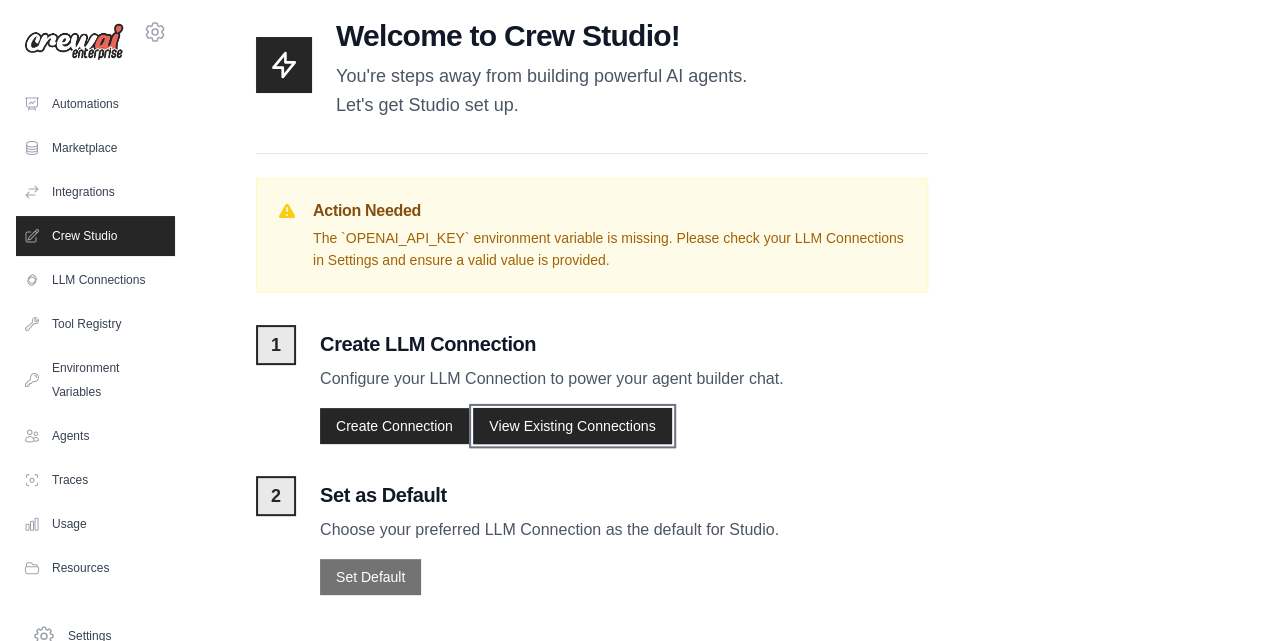 click on "View Existing Connections" at bounding box center [572, 426] 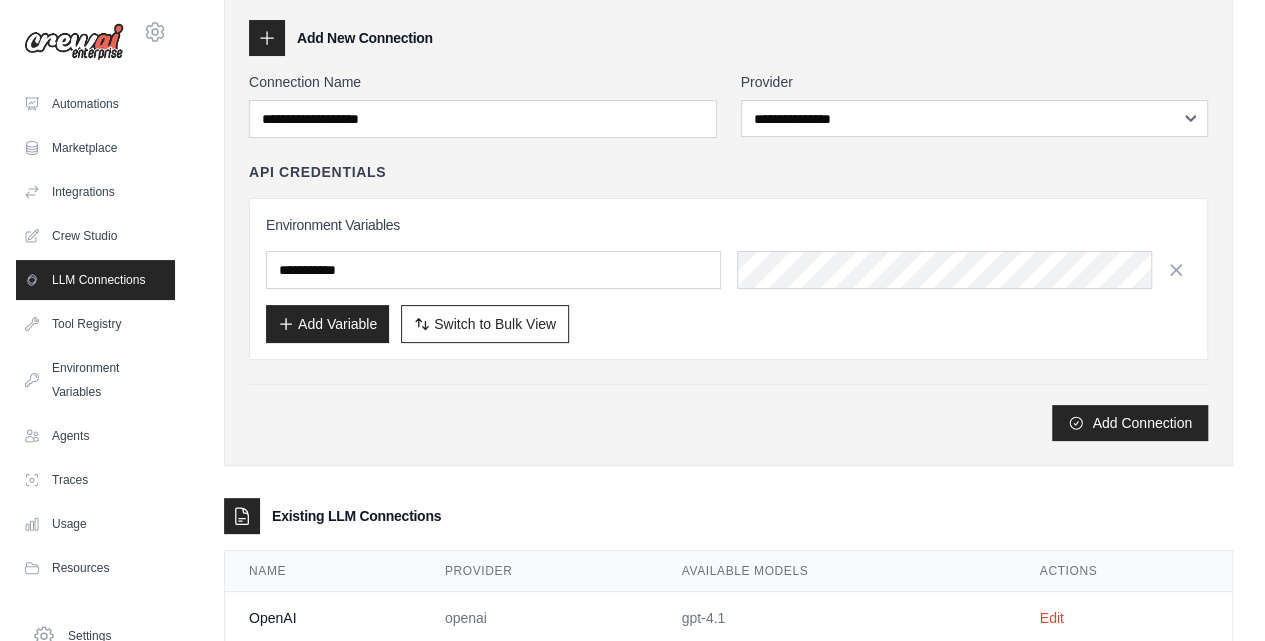 scroll, scrollTop: 136, scrollLeft: 0, axis: vertical 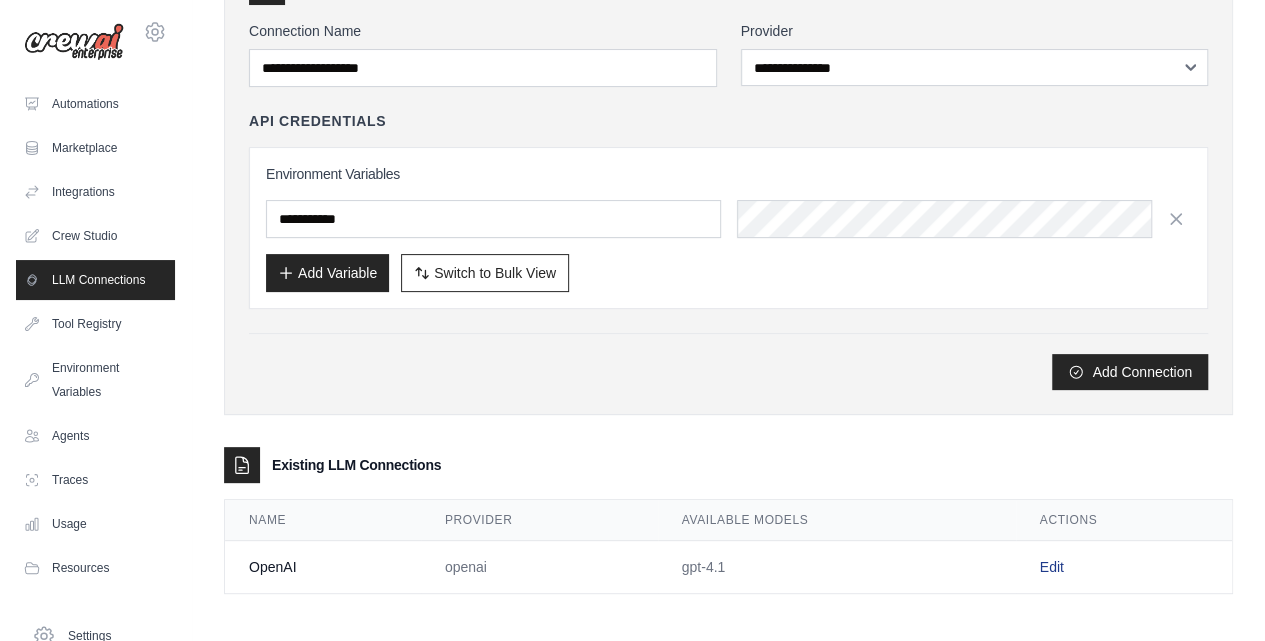 click on "Edit" at bounding box center [1052, 567] 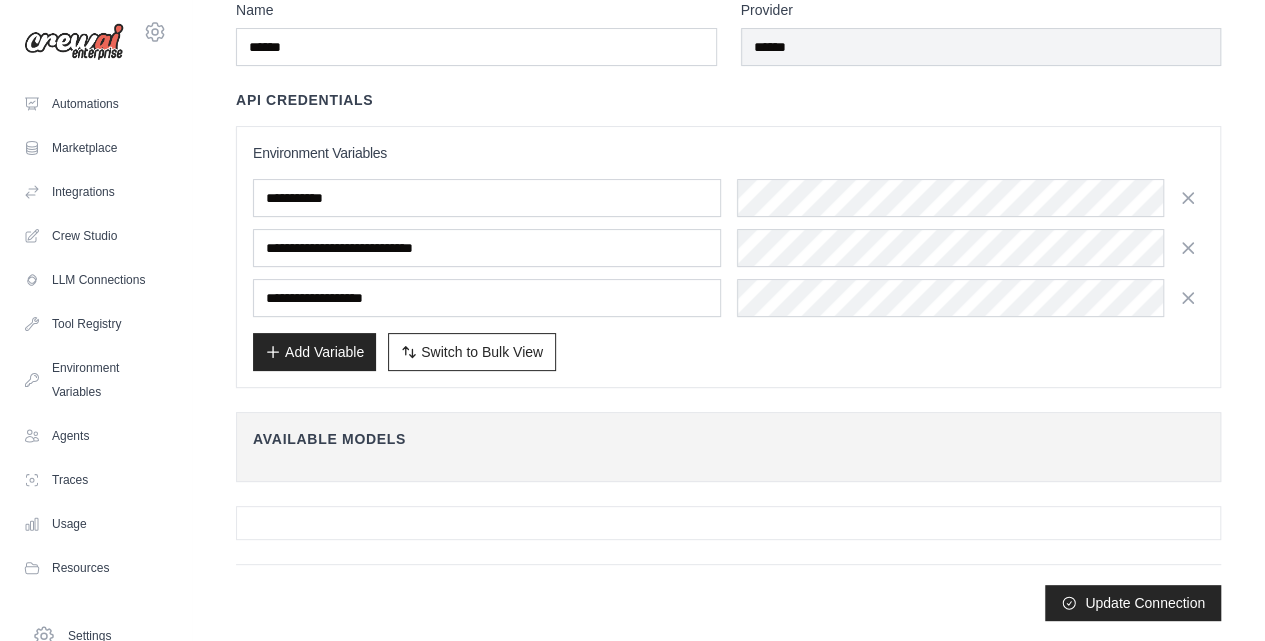 scroll, scrollTop: 0, scrollLeft: 0, axis: both 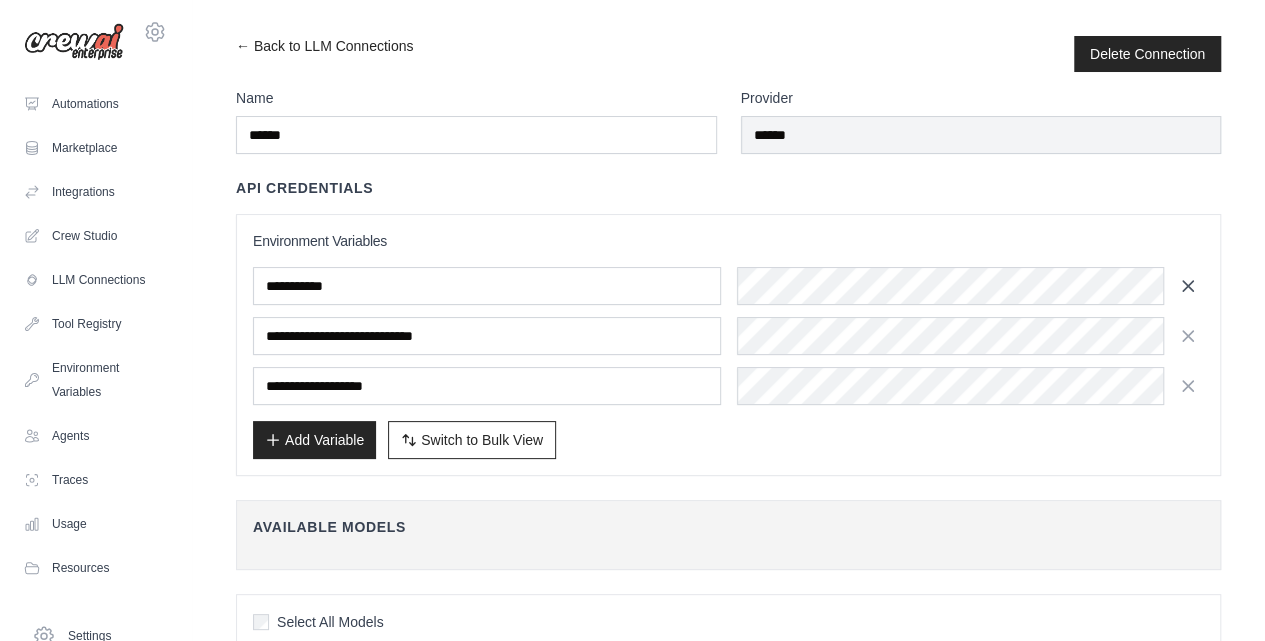 click 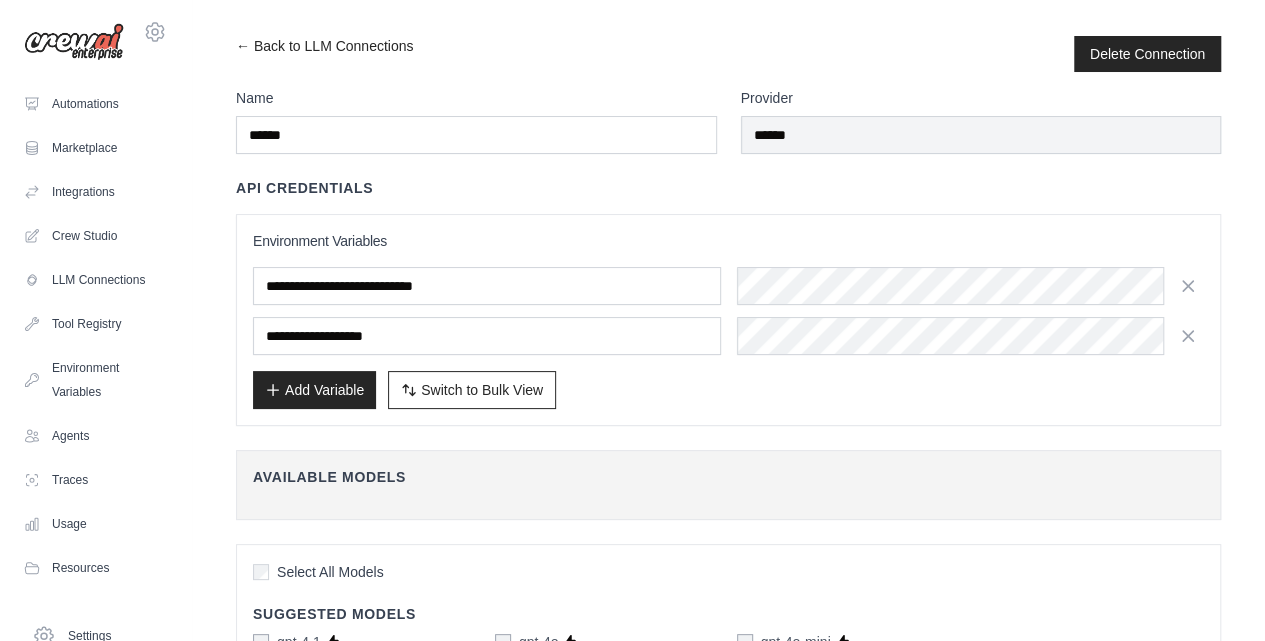click on "Add Variable" at bounding box center [314, 390] 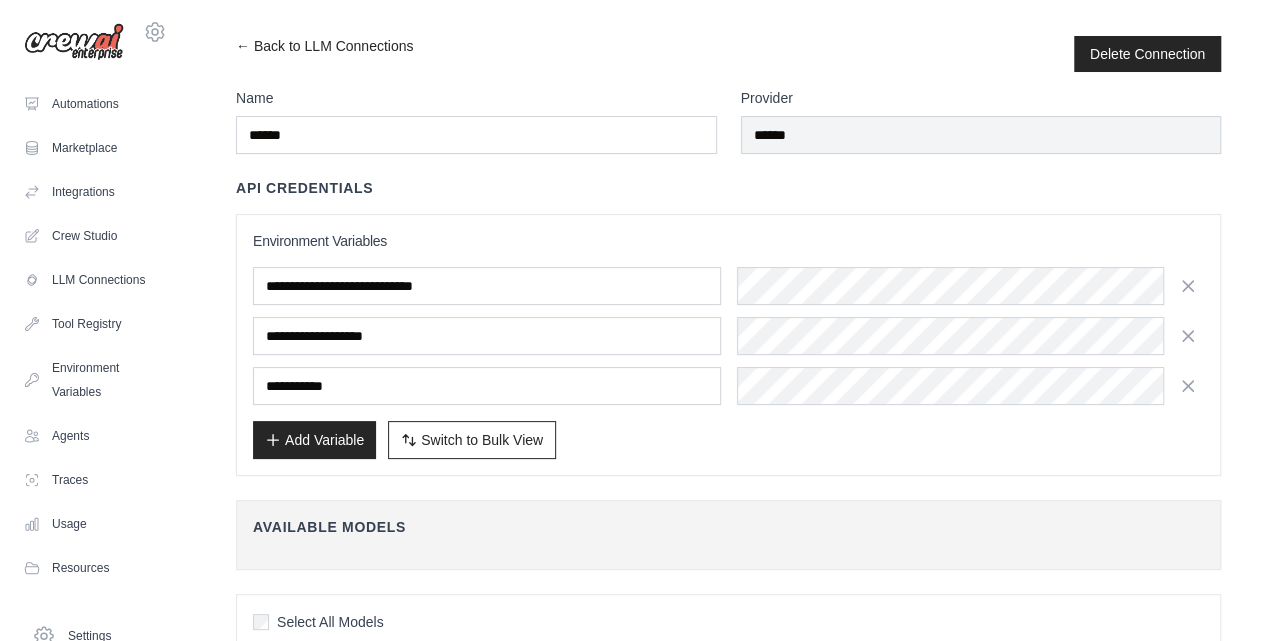 click on "**********" at bounding box center [728, 336] 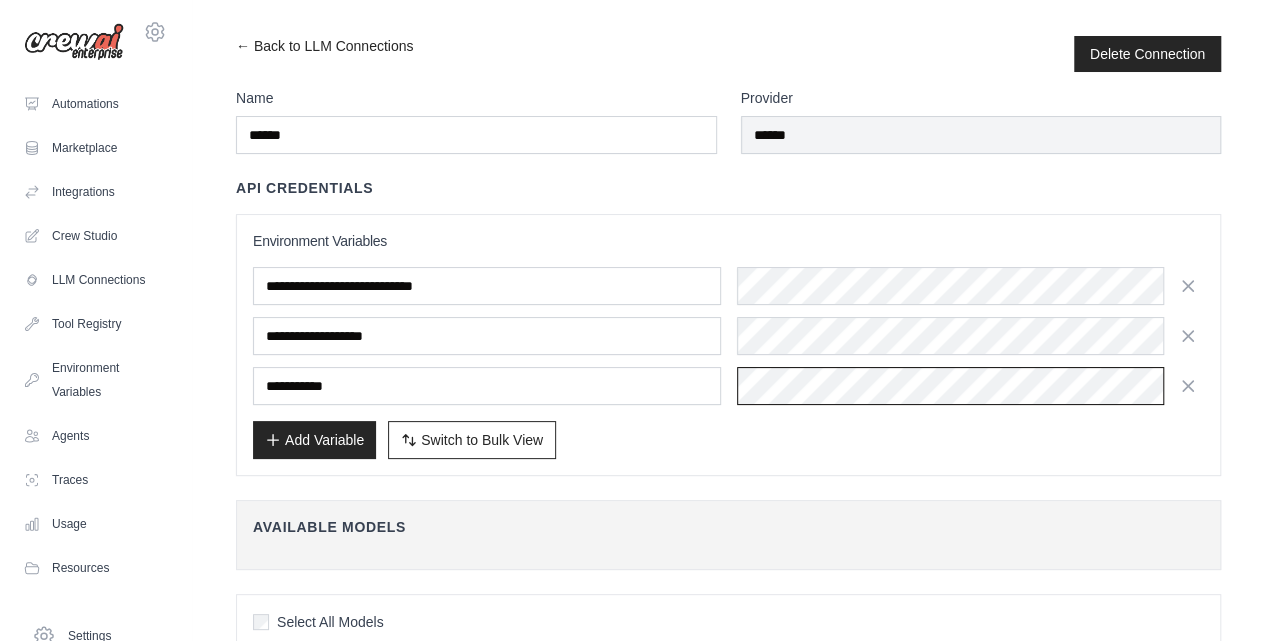 scroll, scrollTop: 0, scrollLeft: 860, axis: horizontal 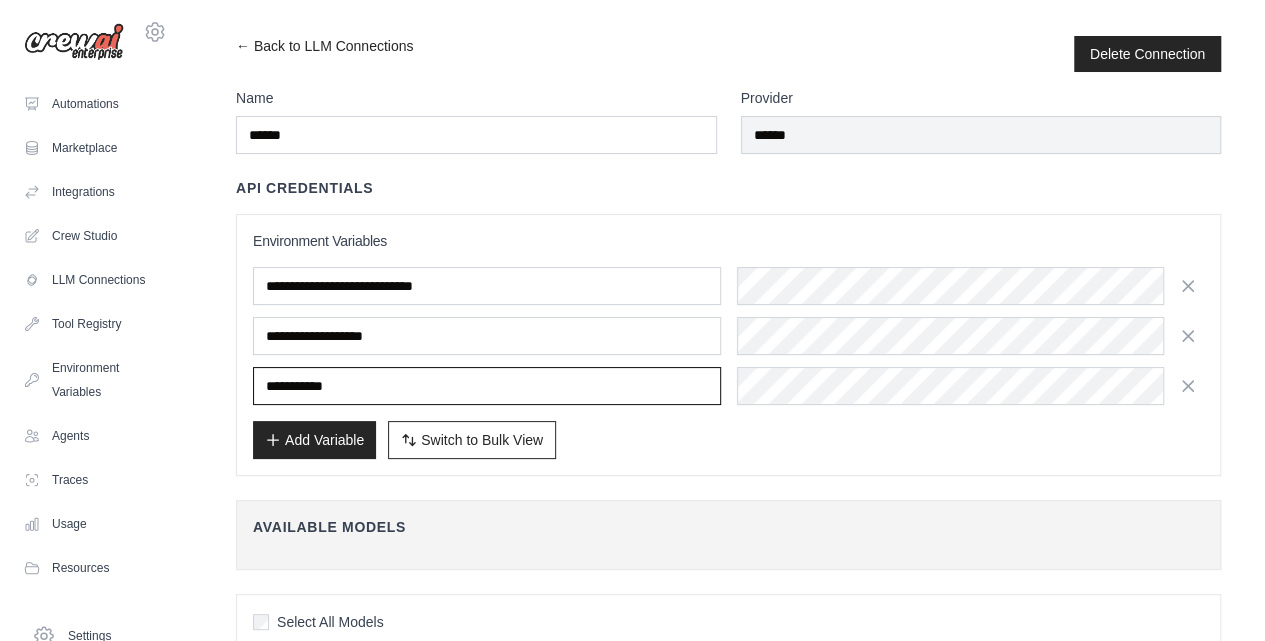 click at bounding box center [487, 386] 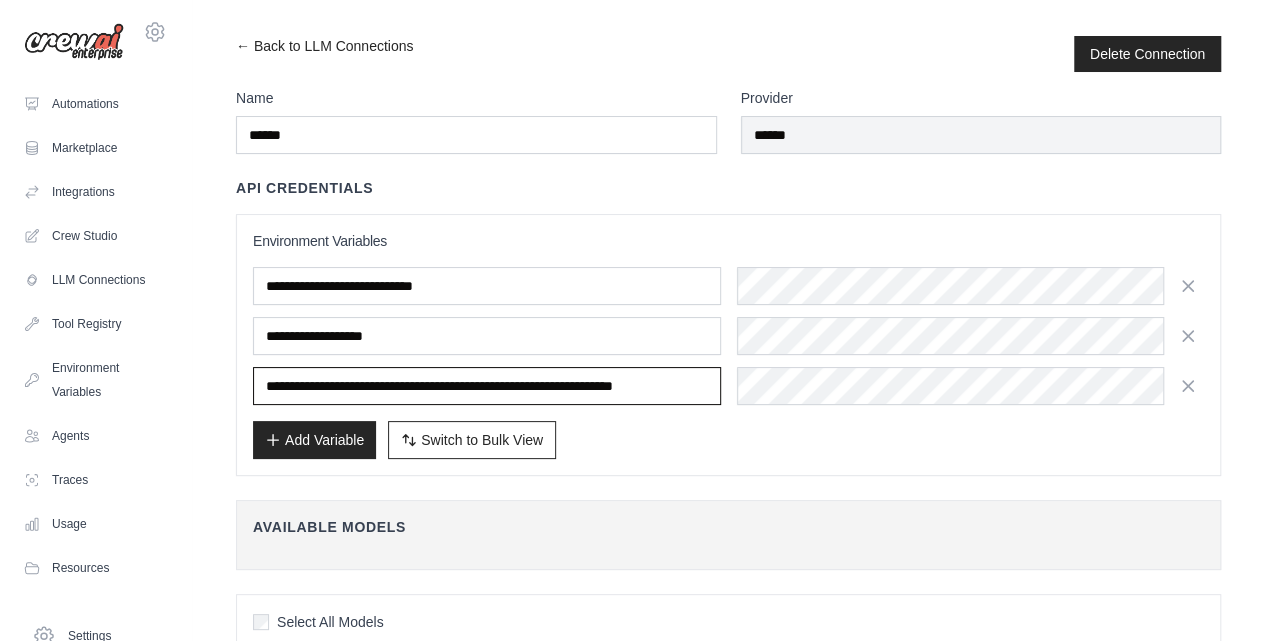 scroll, scrollTop: 0, scrollLeft: 134, axis: horizontal 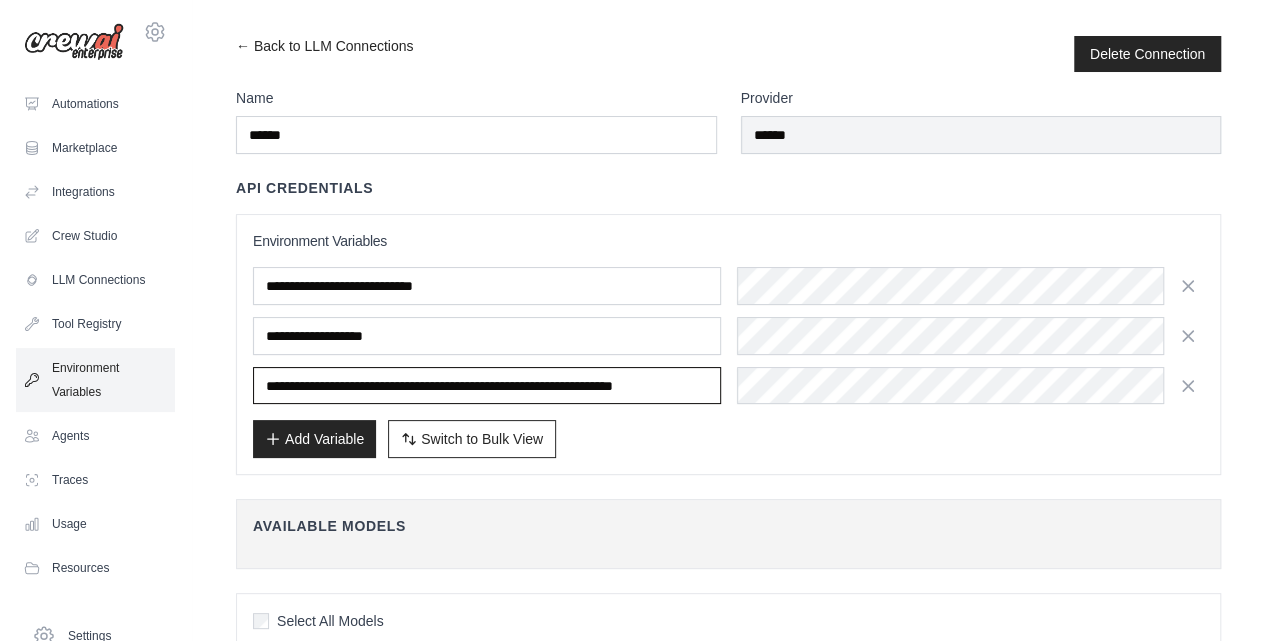 drag, startPoint x: 626, startPoint y: 386, endPoint x: 30, endPoint y: 395, distance: 596.06793 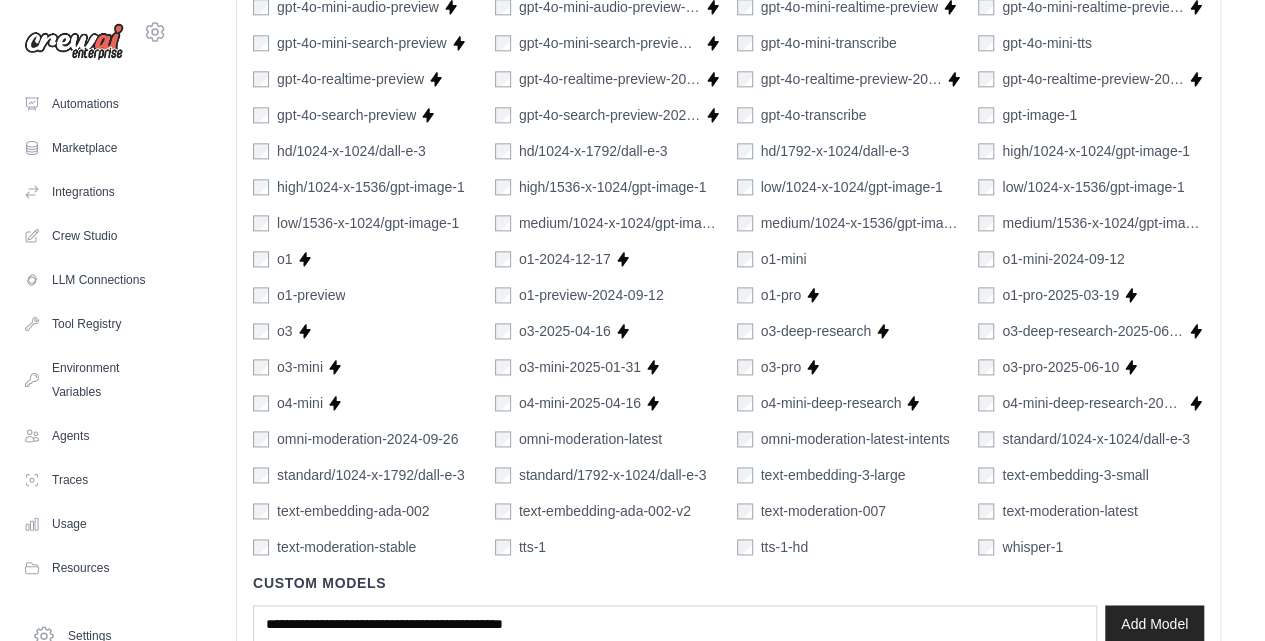 scroll, scrollTop: 1318, scrollLeft: 0, axis: vertical 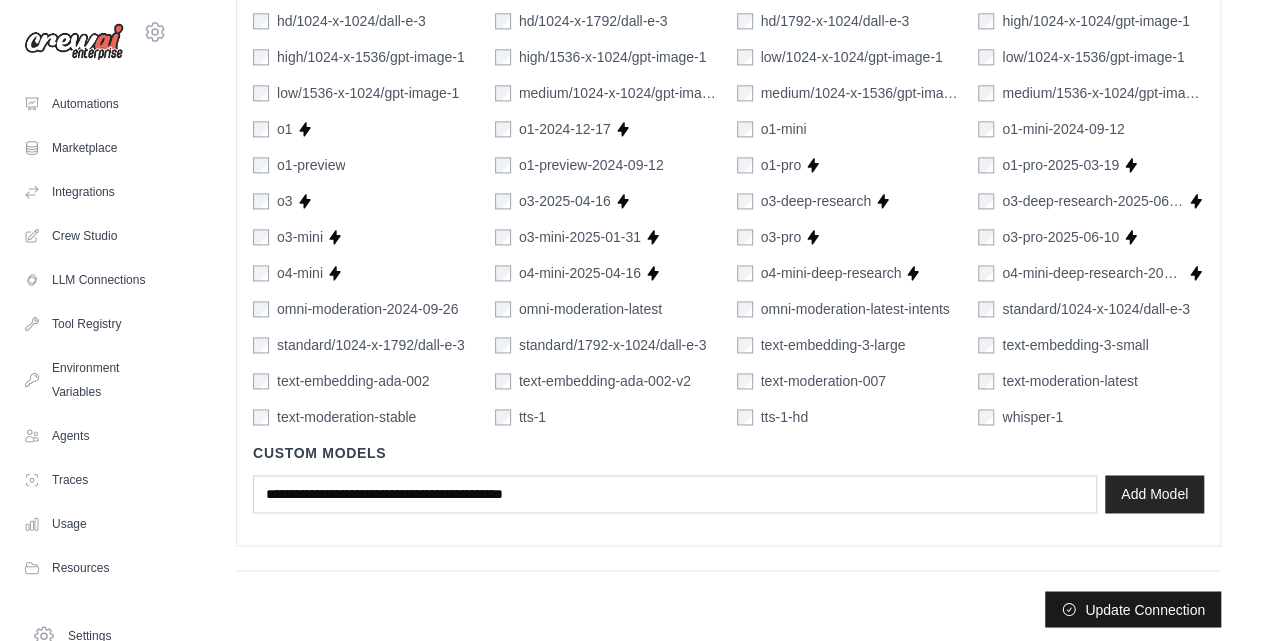 type on "**********" 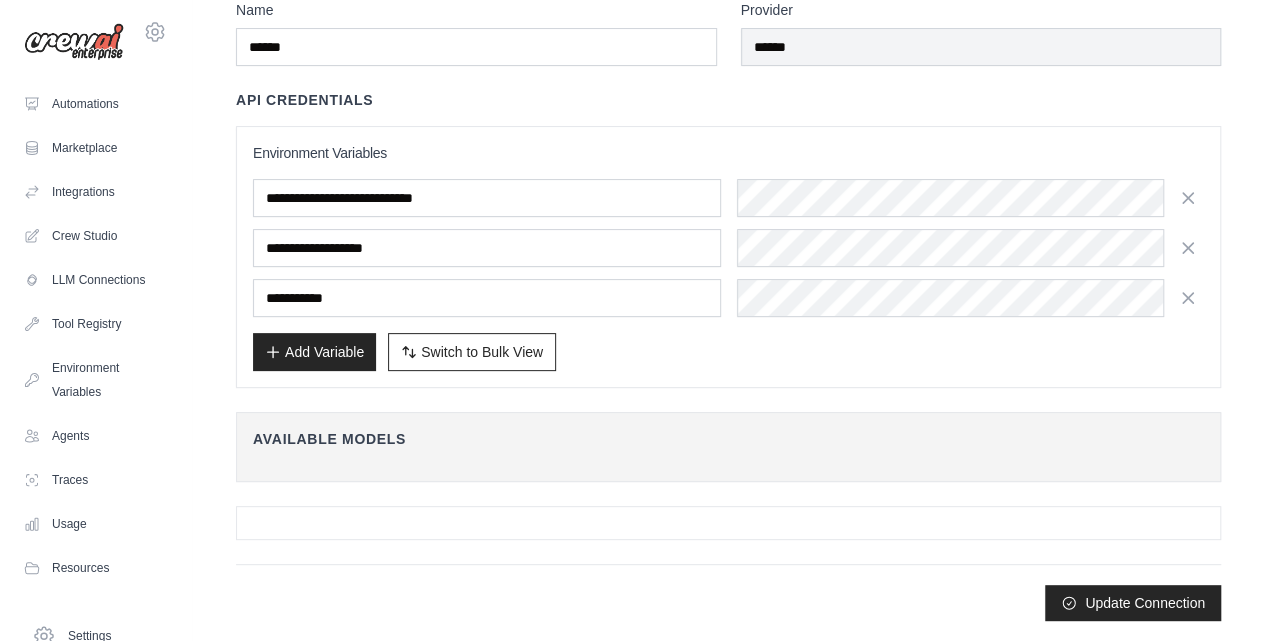 scroll, scrollTop: 0, scrollLeft: 0, axis: both 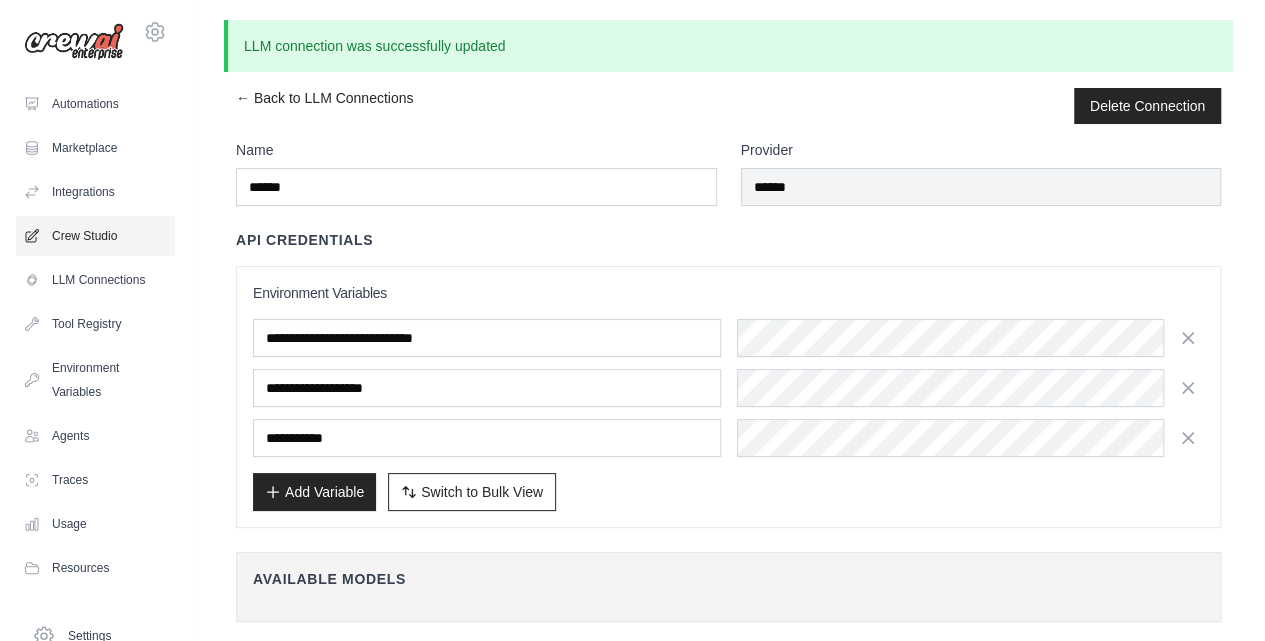 click on "Crew Studio" at bounding box center [95, 236] 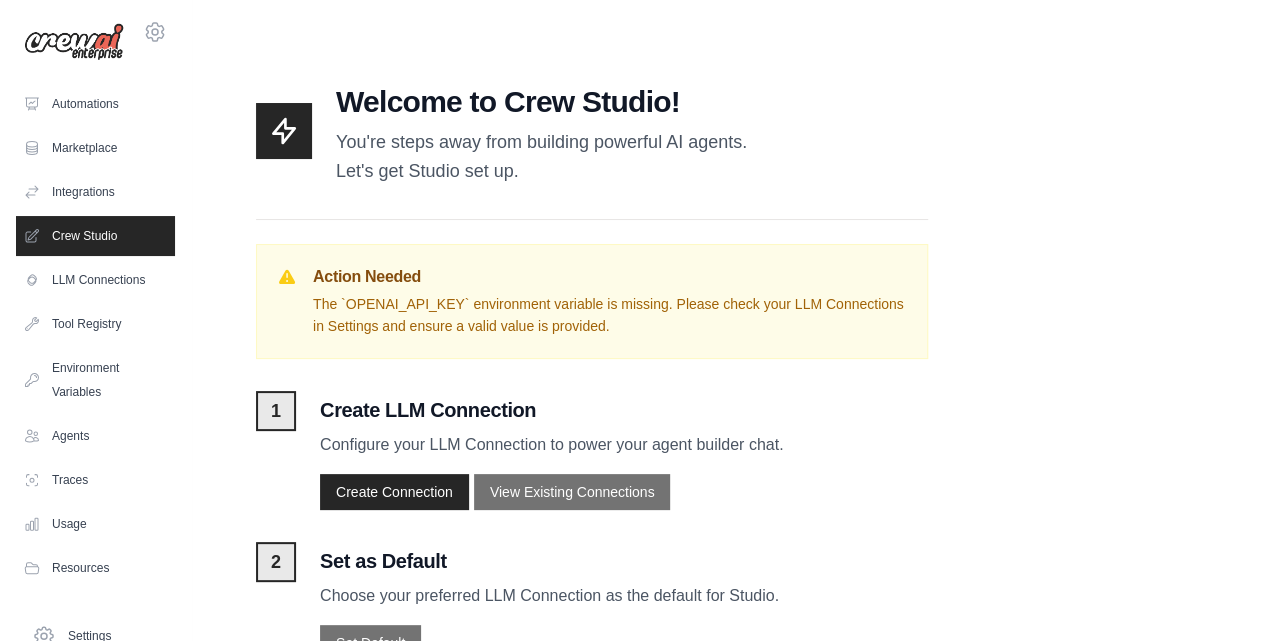 click on "The `OPENAI_API_KEY` environment variable is missing. Please check your LLM Connections in Settings and ensure a valid value is provided." at bounding box center (610, 316) 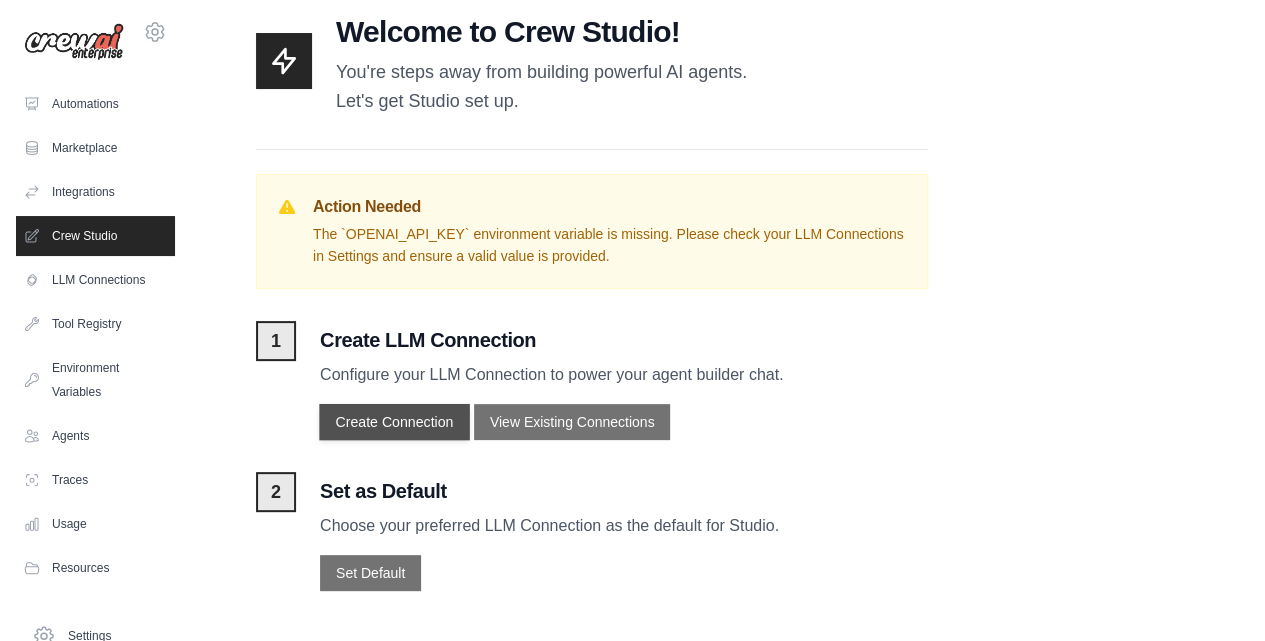 scroll, scrollTop: 71, scrollLeft: 0, axis: vertical 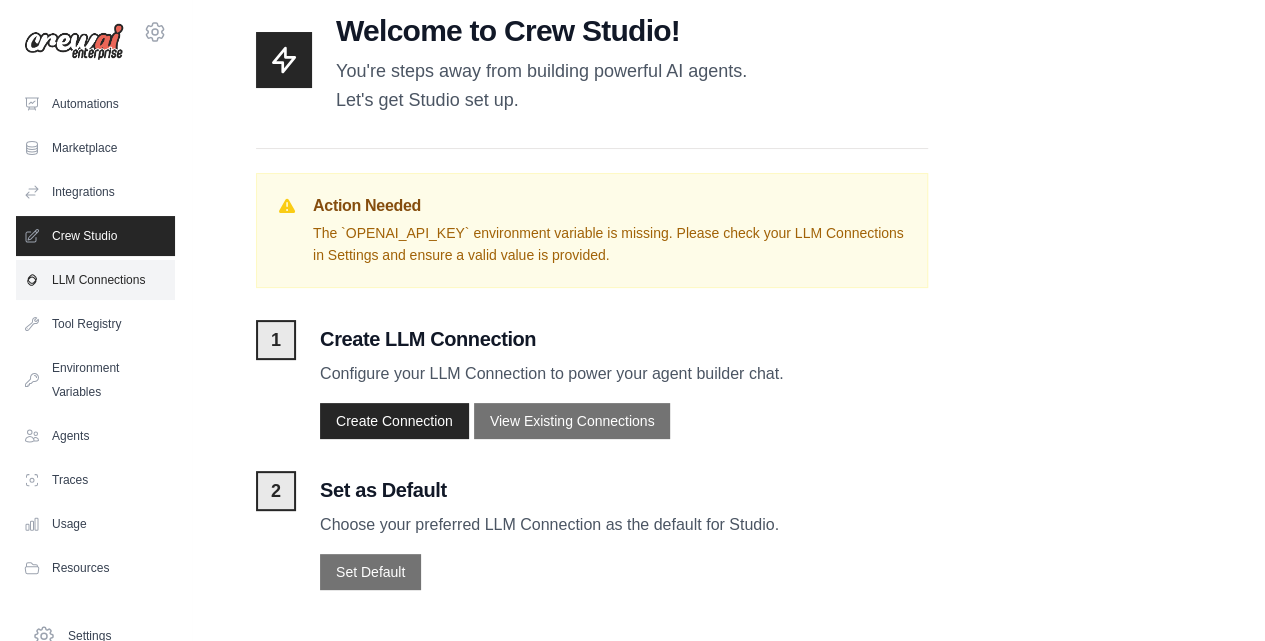 click on "LLM Connections" at bounding box center (95, 280) 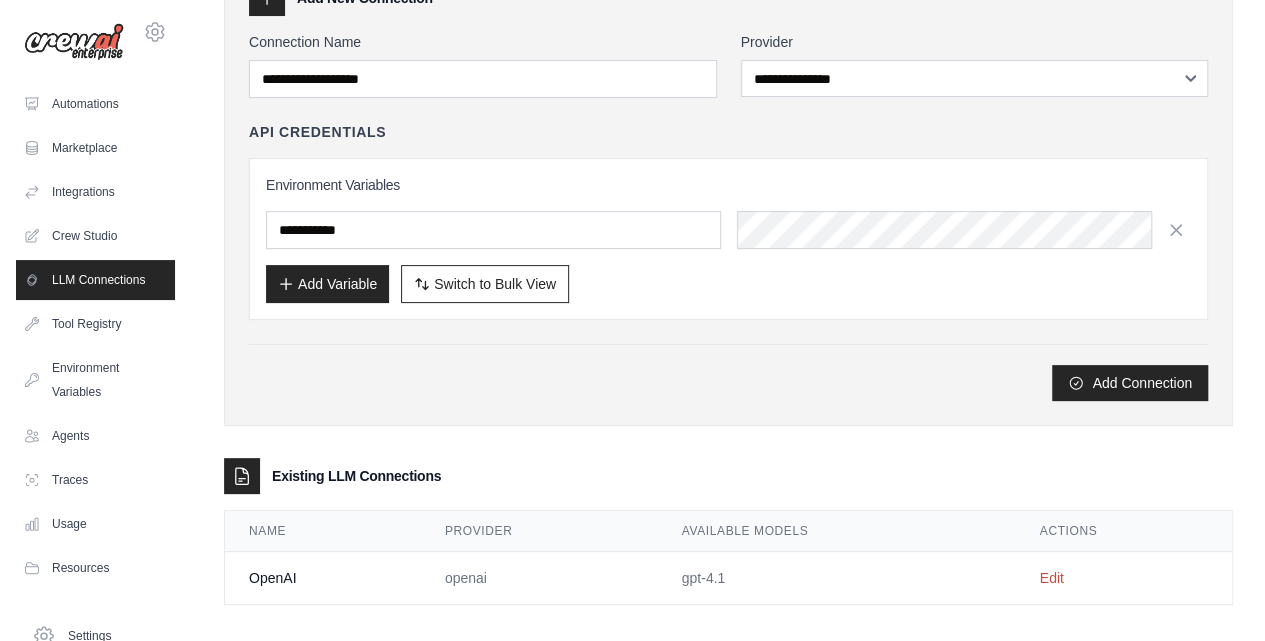 scroll, scrollTop: 136, scrollLeft: 0, axis: vertical 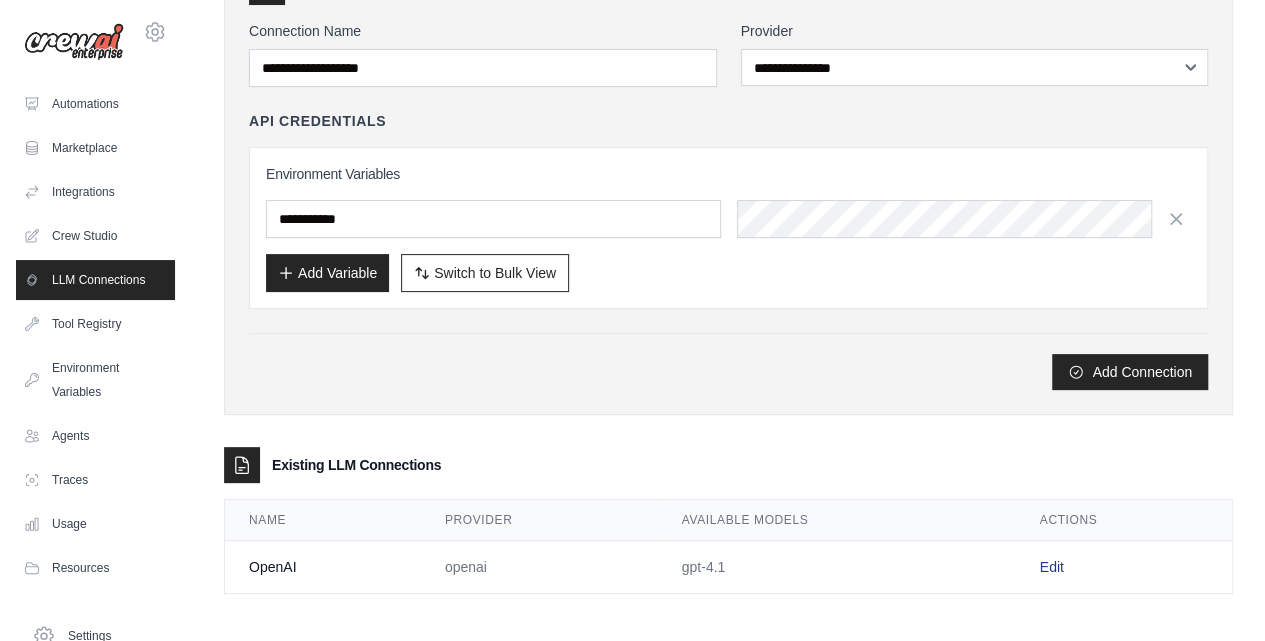 click on "Edit" at bounding box center (1052, 567) 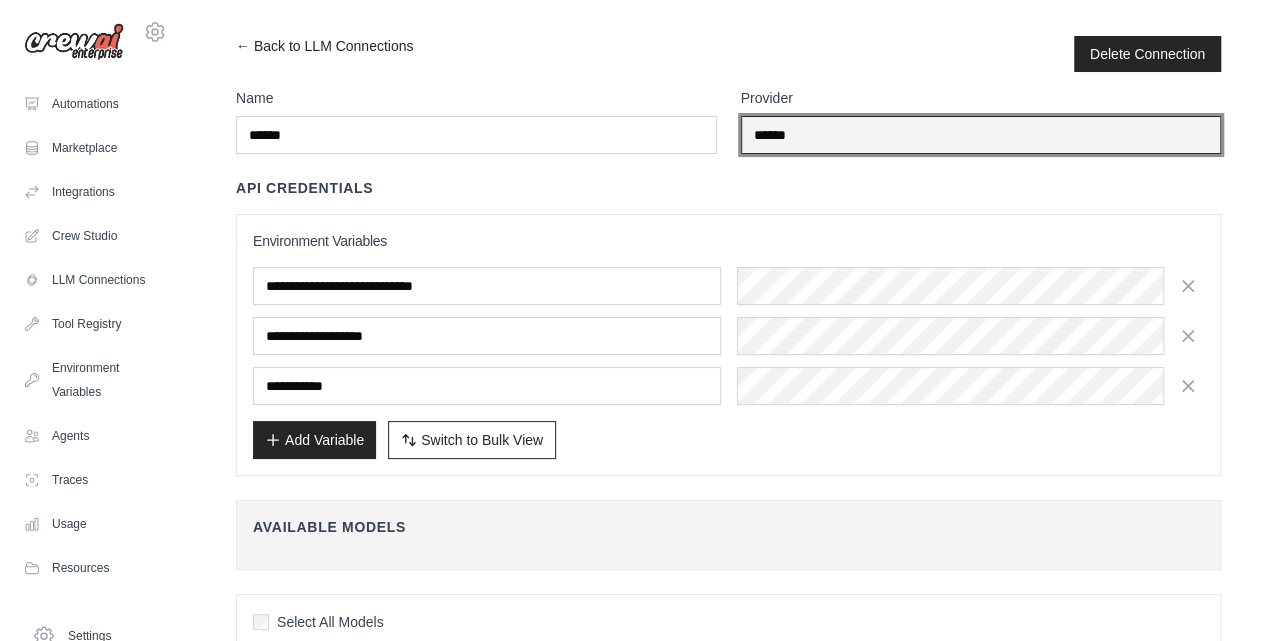 click on "******" at bounding box center (981, 135) 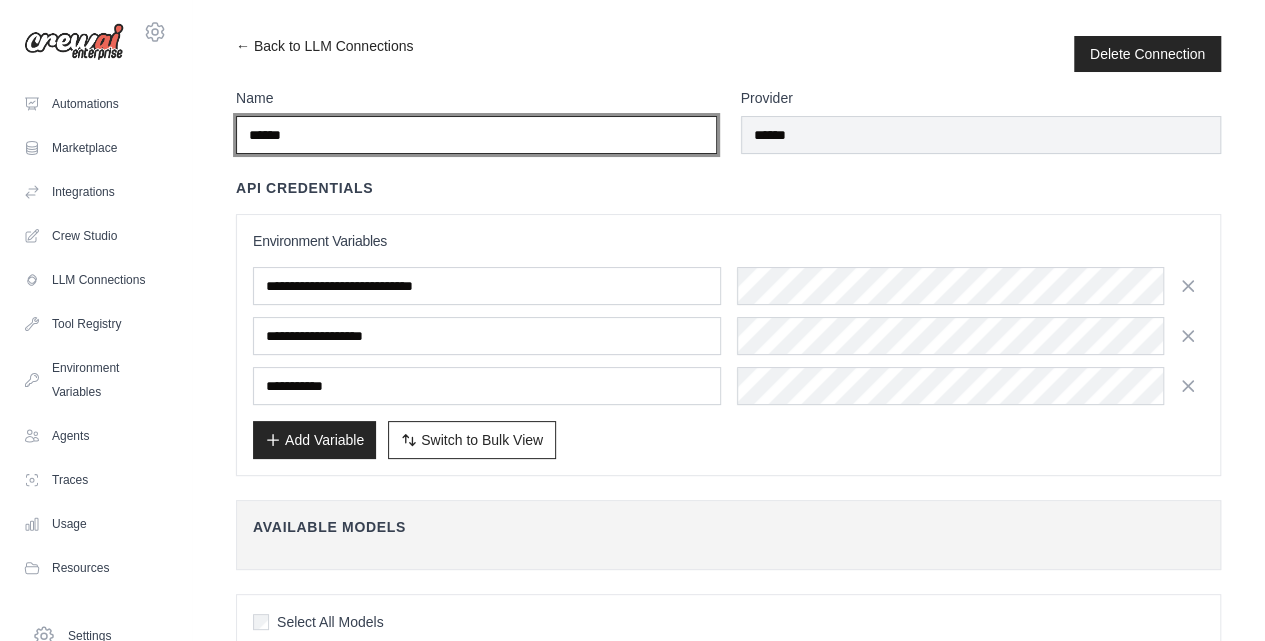 click on "******" at bounding box center (476, 135) 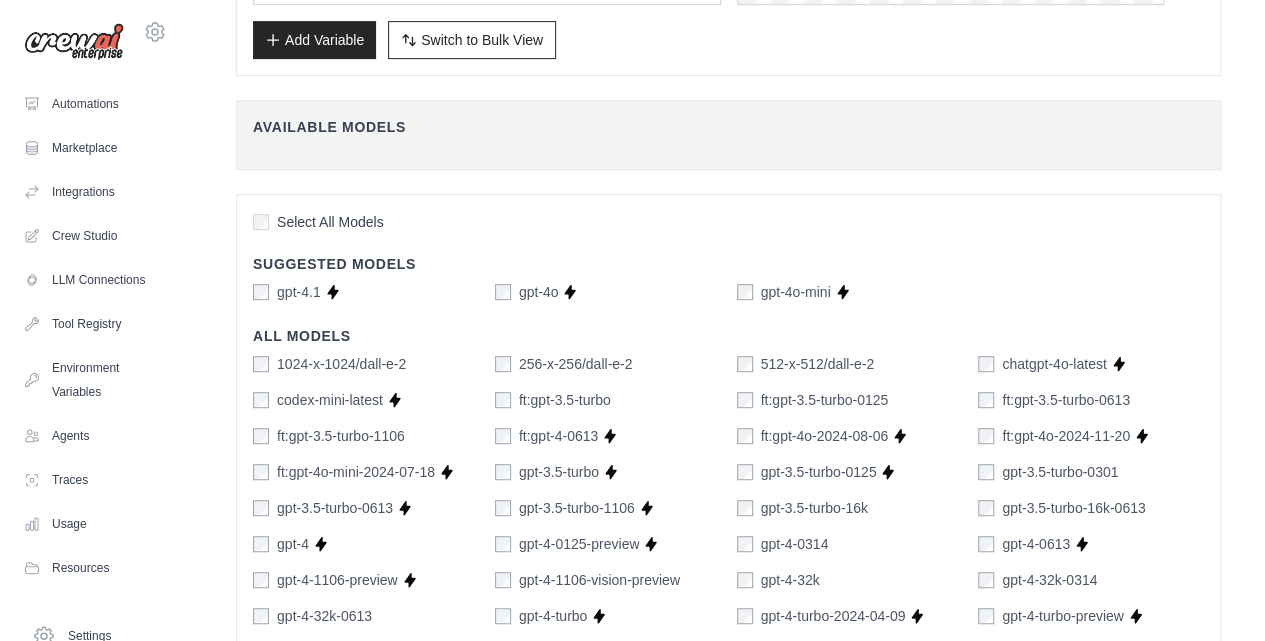 scroll, scrollTop: 66, scrollLeft: 0, axis: vertical 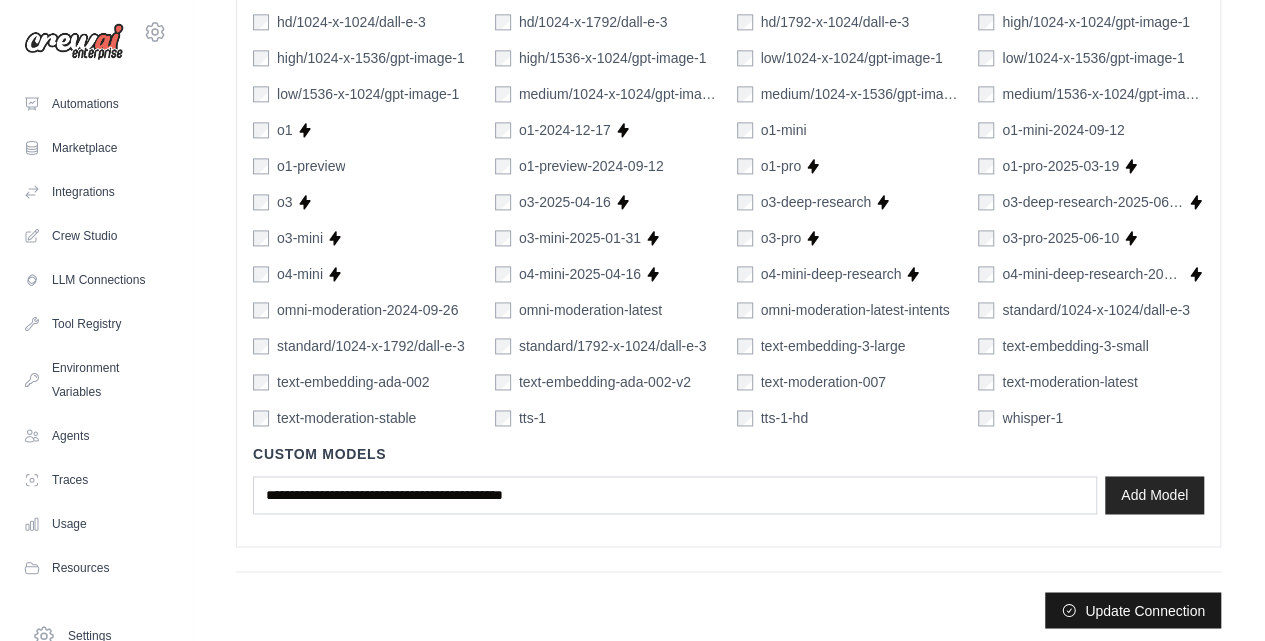 click 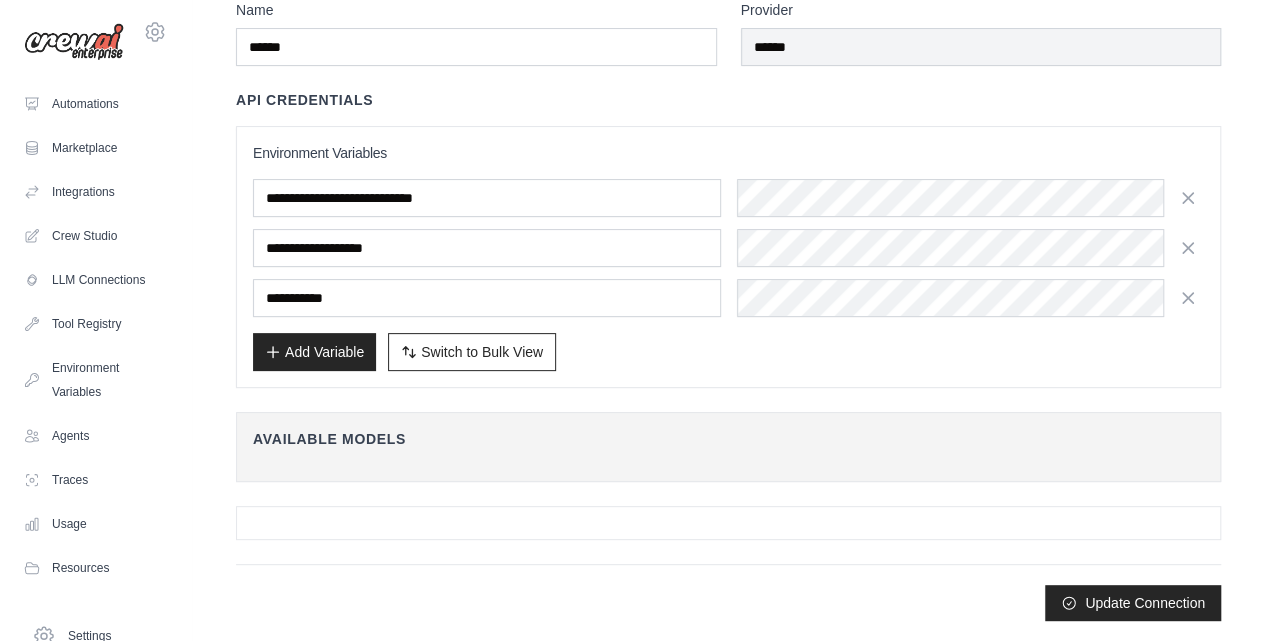 scroll, scrollTop: 0, scrollLeft: 0, axis: both 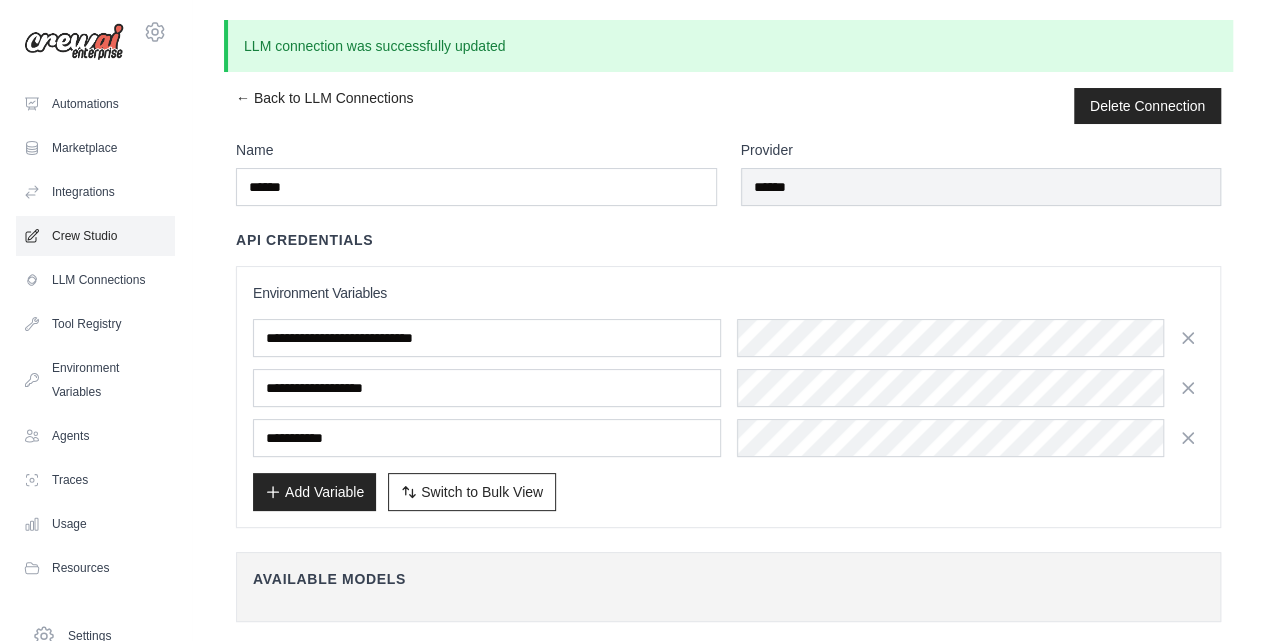 click on "Crew Studio" at bounding box center [95, 236] 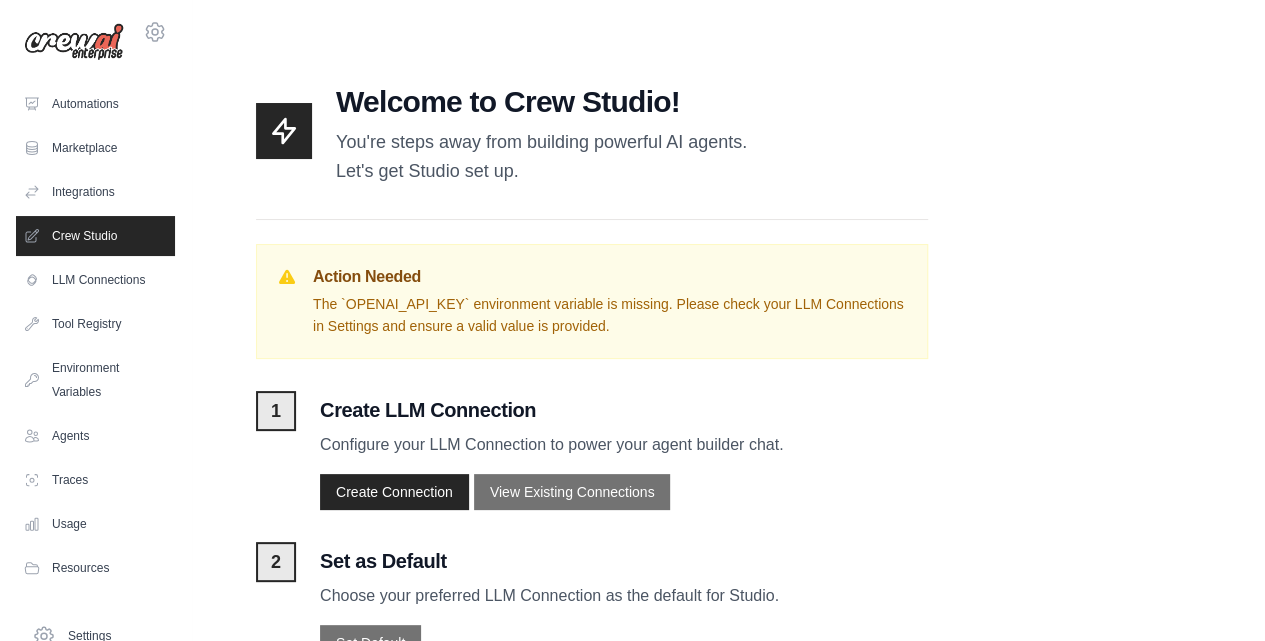 click on "The `OPENAI_API_KEY` environment variable is missing. Please check your LLM Connections in Settings and ensure a valid value is provided." at bounding box center (610, 316) 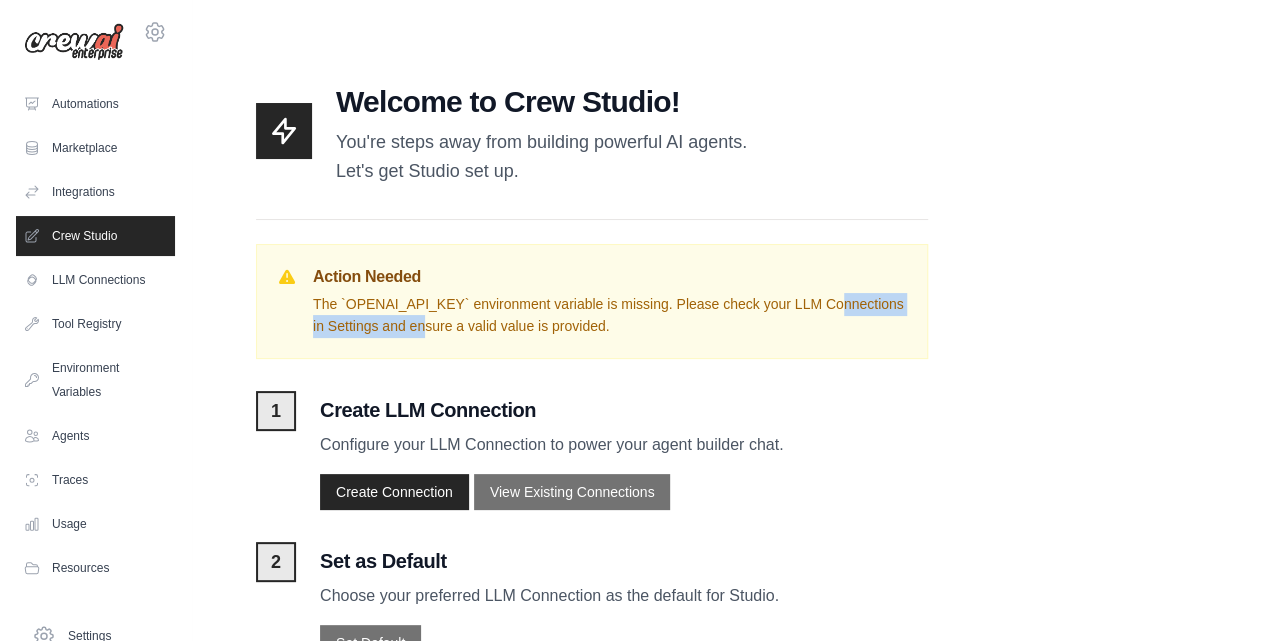 drag, startPoint x: 697, startPoint y: 312, endPoint x: 890, endPoint y: 310, distance: 193.01036 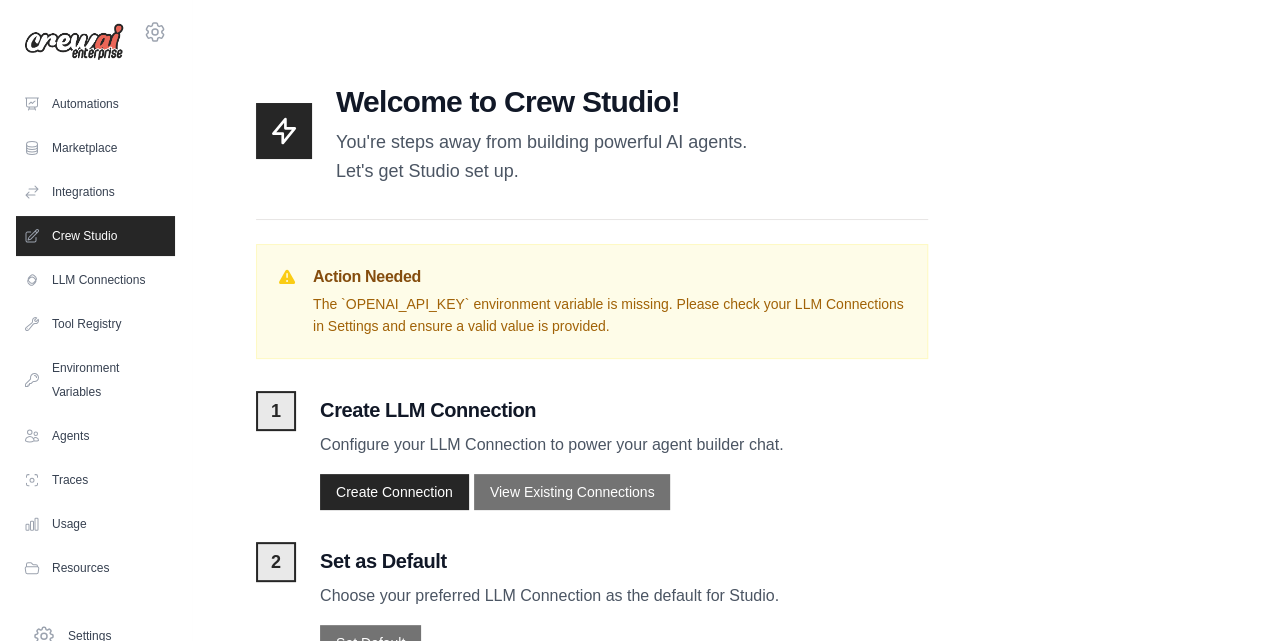 drag, startPoint x: 534, startPoint y: 332, endPoint x: 592, endPoint y: 334, distance: 58.034473 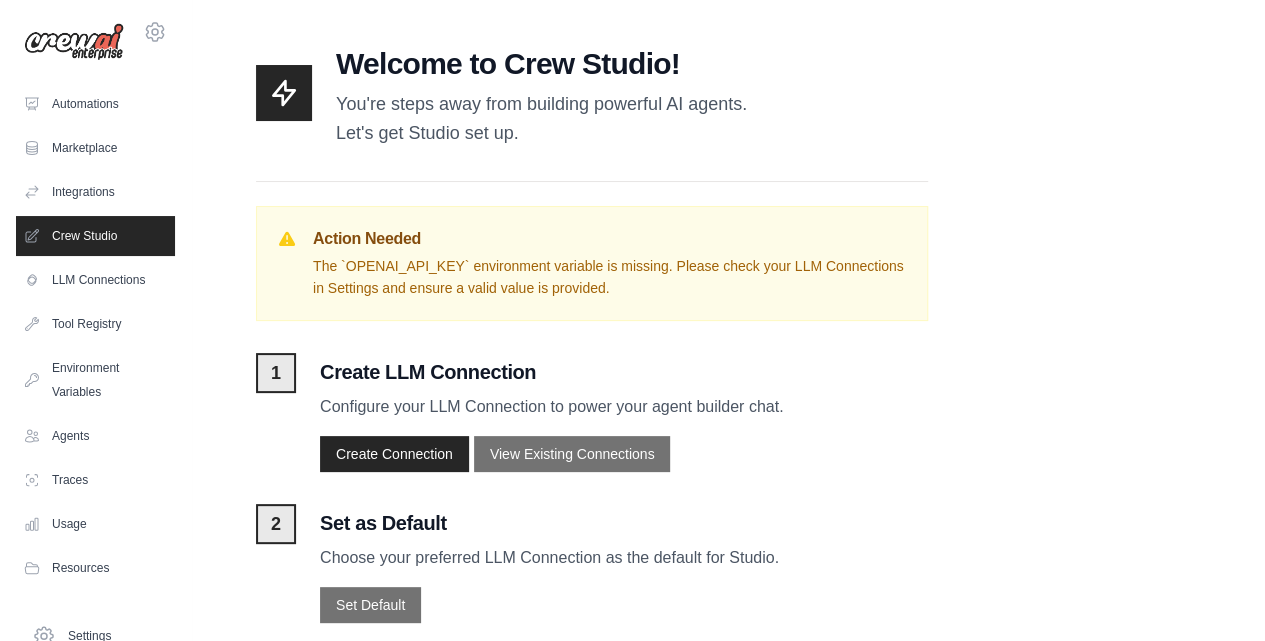 scroll, scrollTop: 71, scrollLeft: 0, axis: vertical 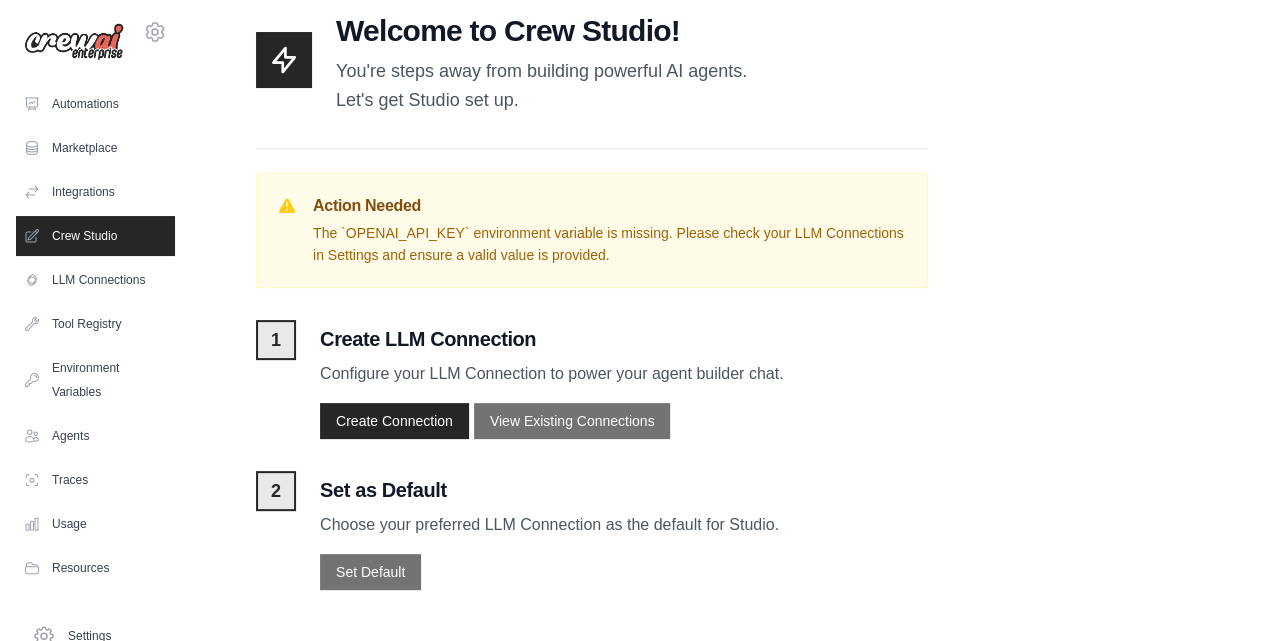 click 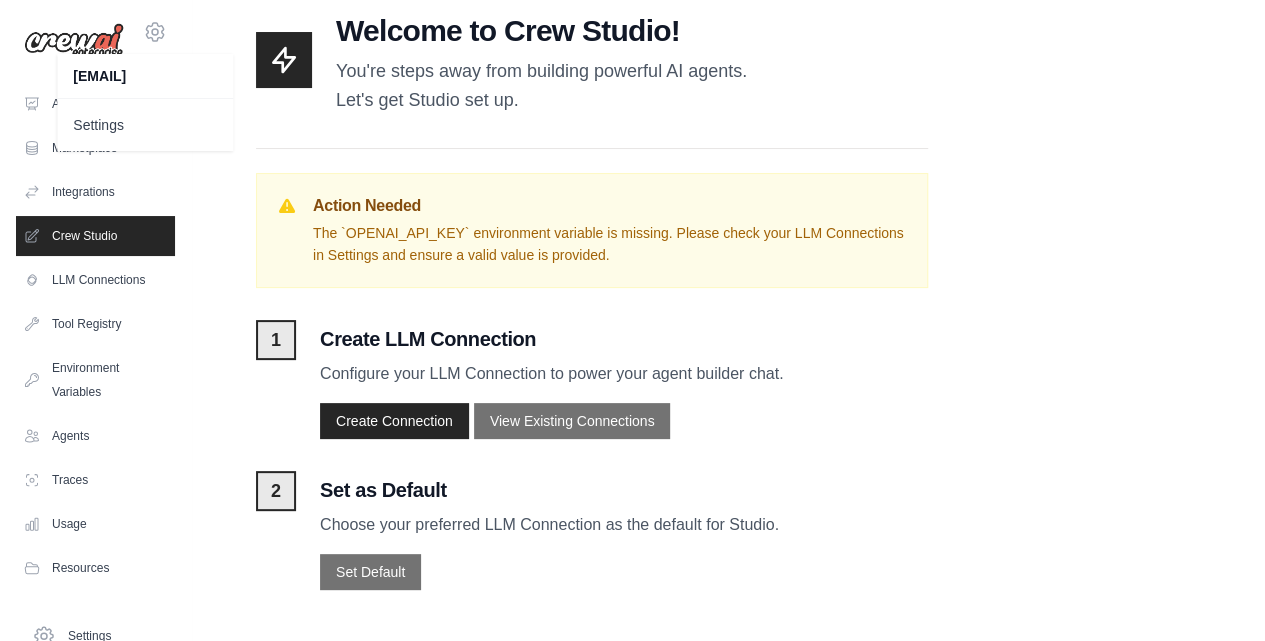 click on "[EMAIL]" at bounding box center [145, 76] 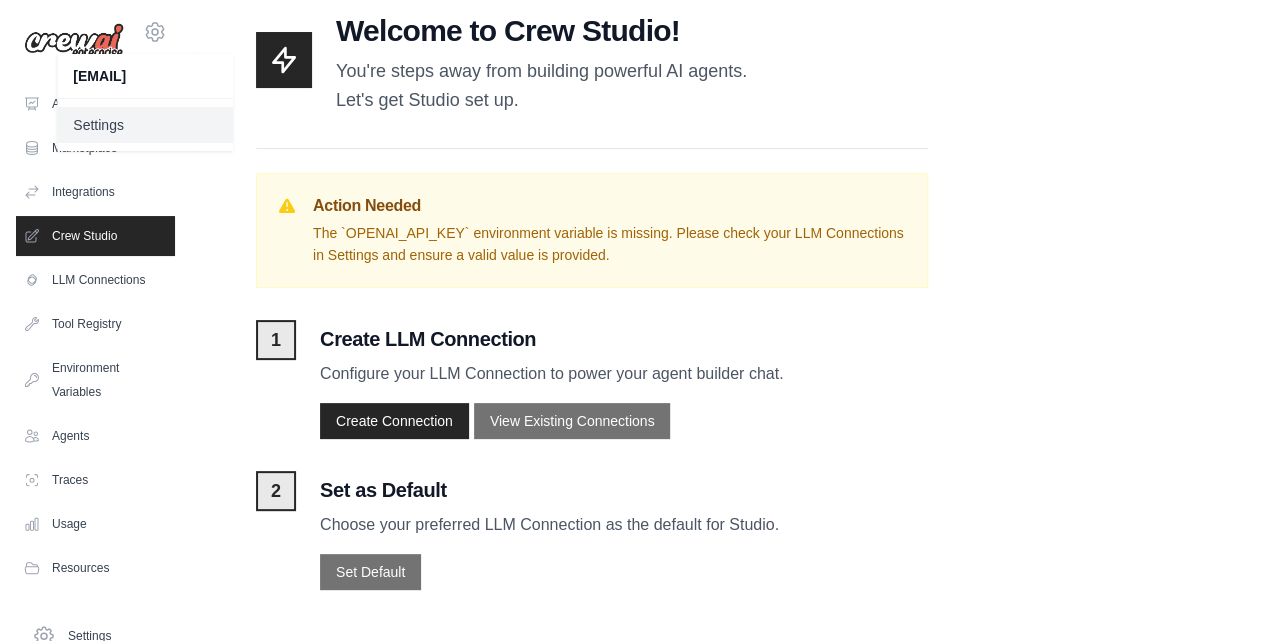 click on "Settings" at bounding box center [145, 125] 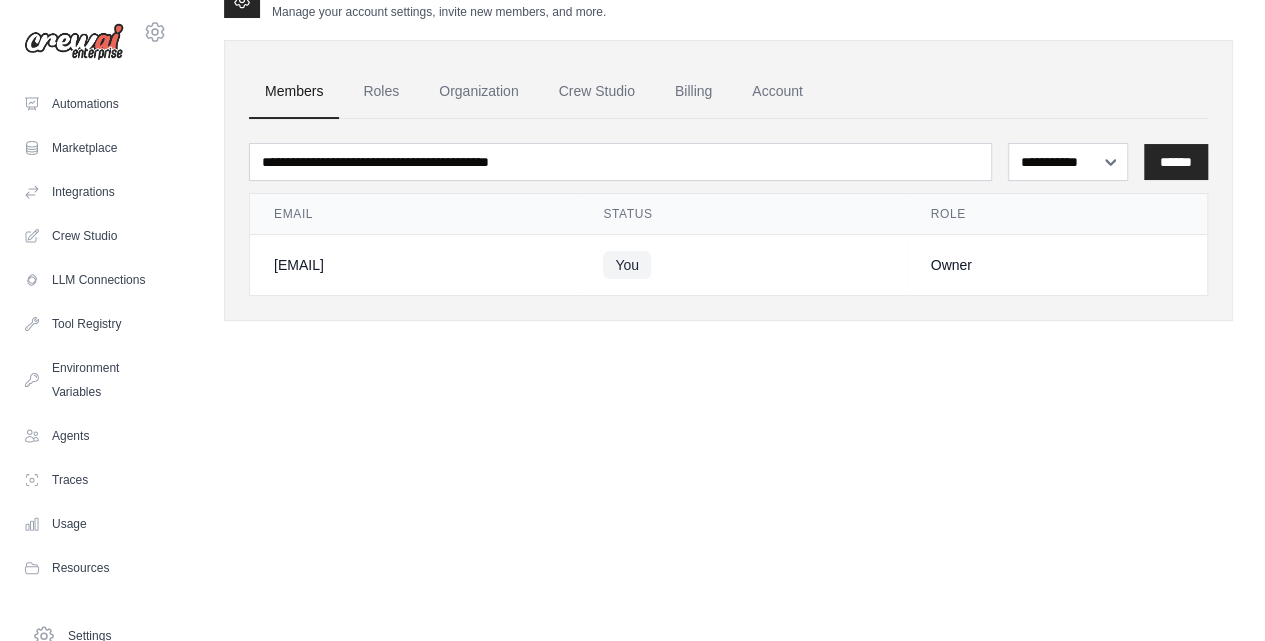 scroll, scrollTop: 0, scrollLeft: 0, axis: both 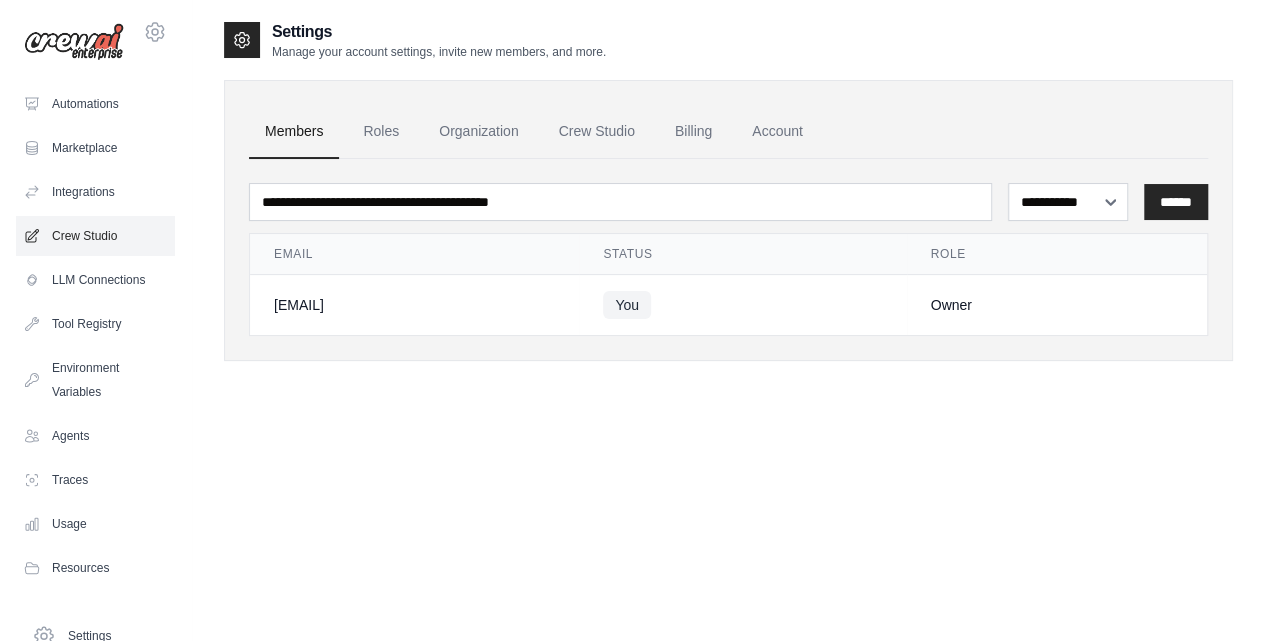 click on "Crew Studio" at bounding box center [95, 236] 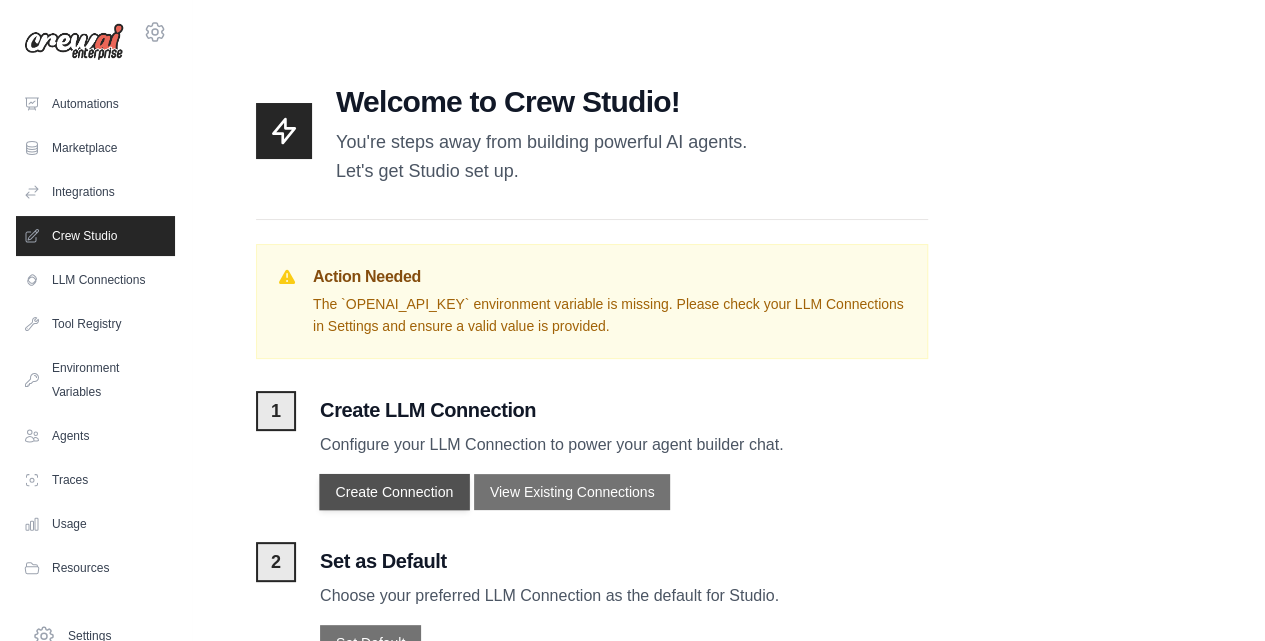scroll, scrollTop: 71, scrollLeft: 0, axis: vertical 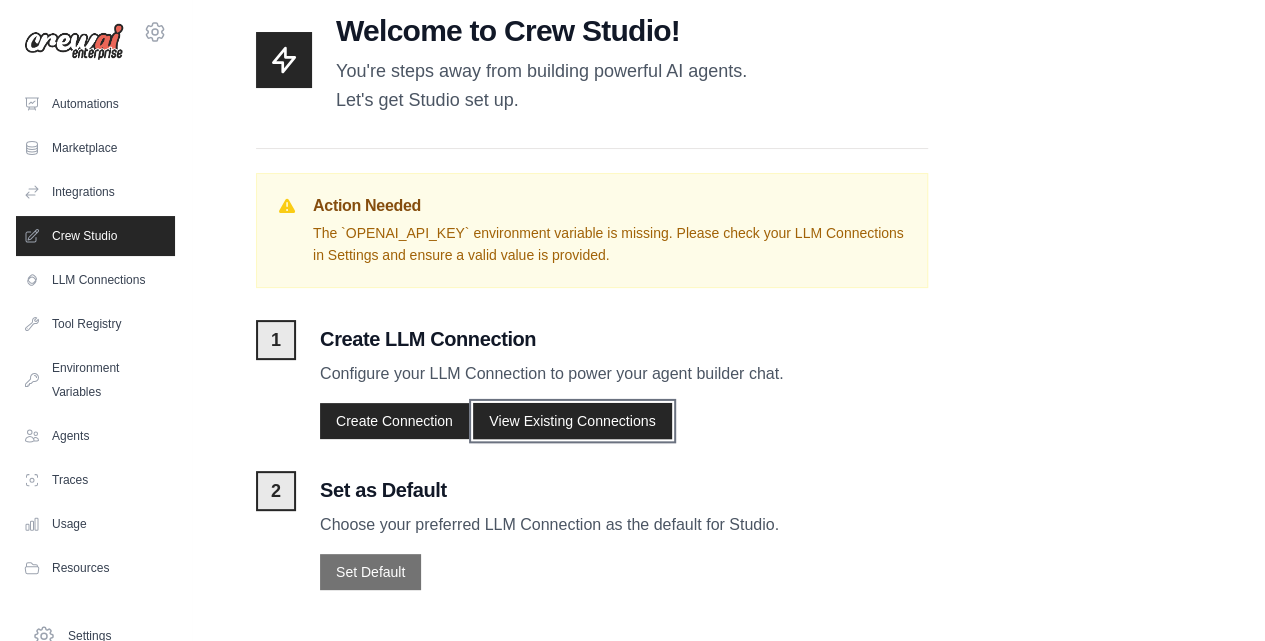 click on "View Existing Connections" at bounding box center (572, 421) 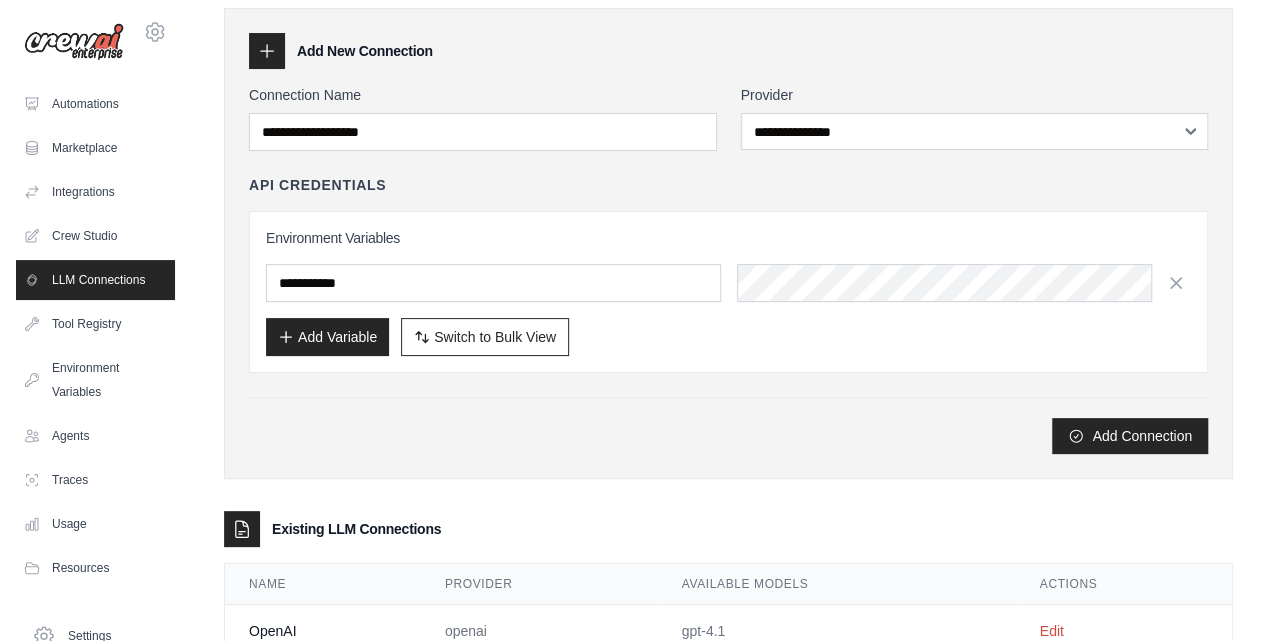 scroll, scrollTop: 136, scrollLeft: 0, axis: vertical 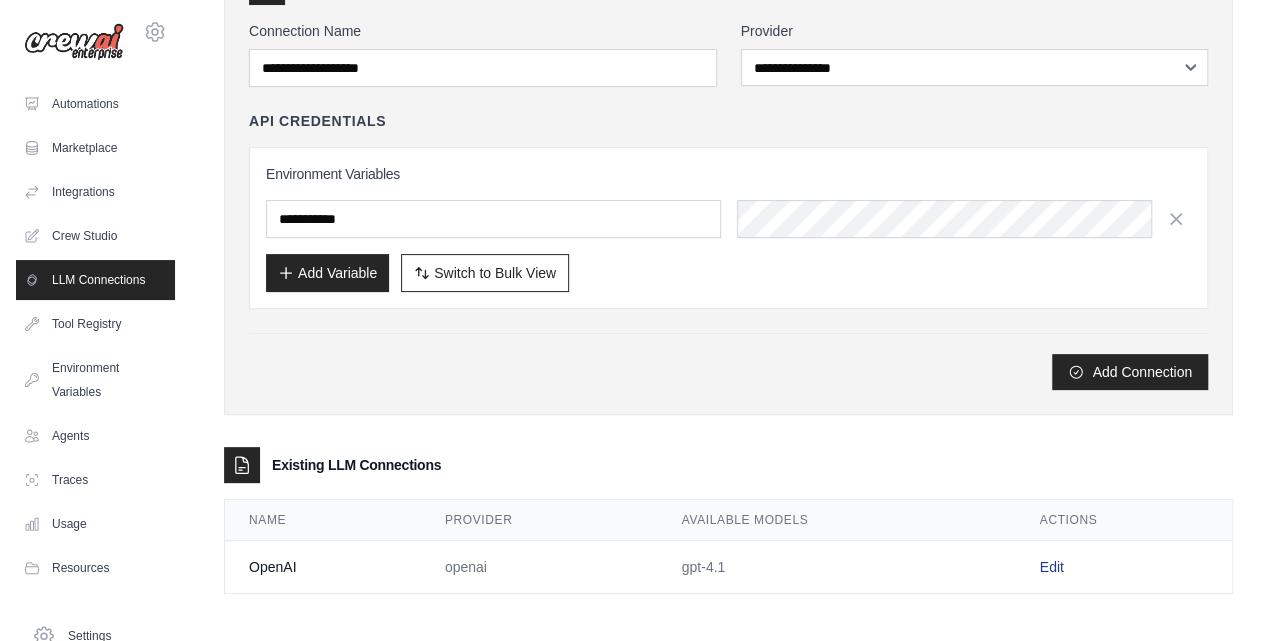 click on "Edit" at bounding box center [1052, 567] 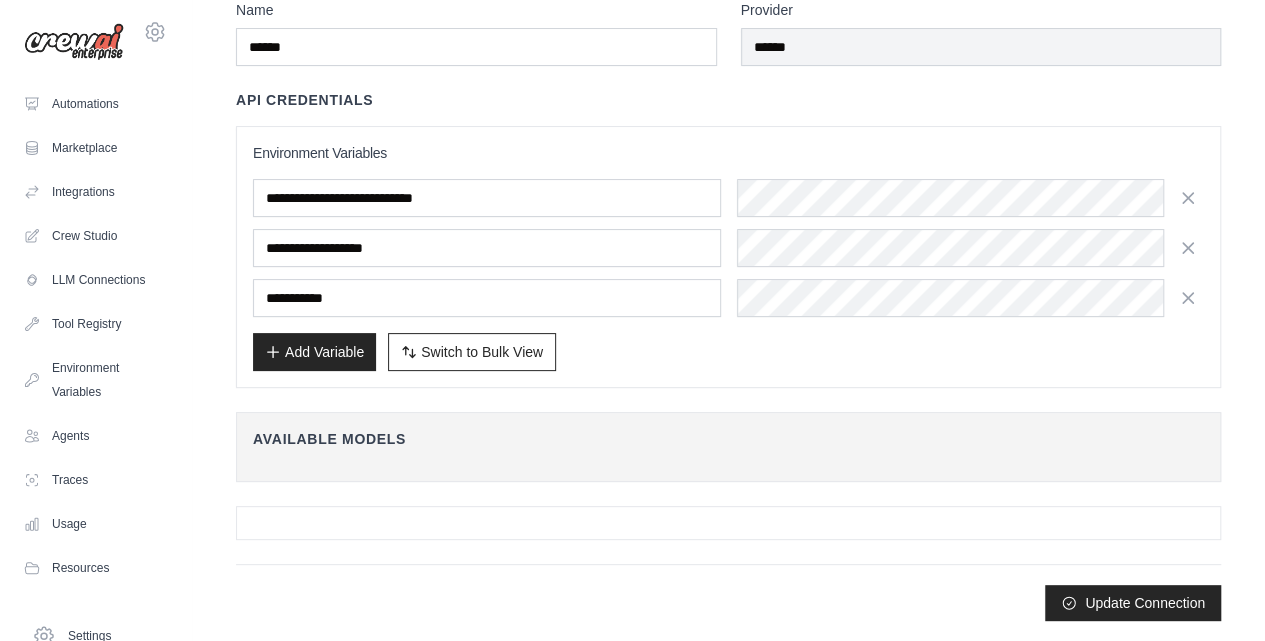 scroll, scrollTop: 0, scrollLeft: 0, axis: both 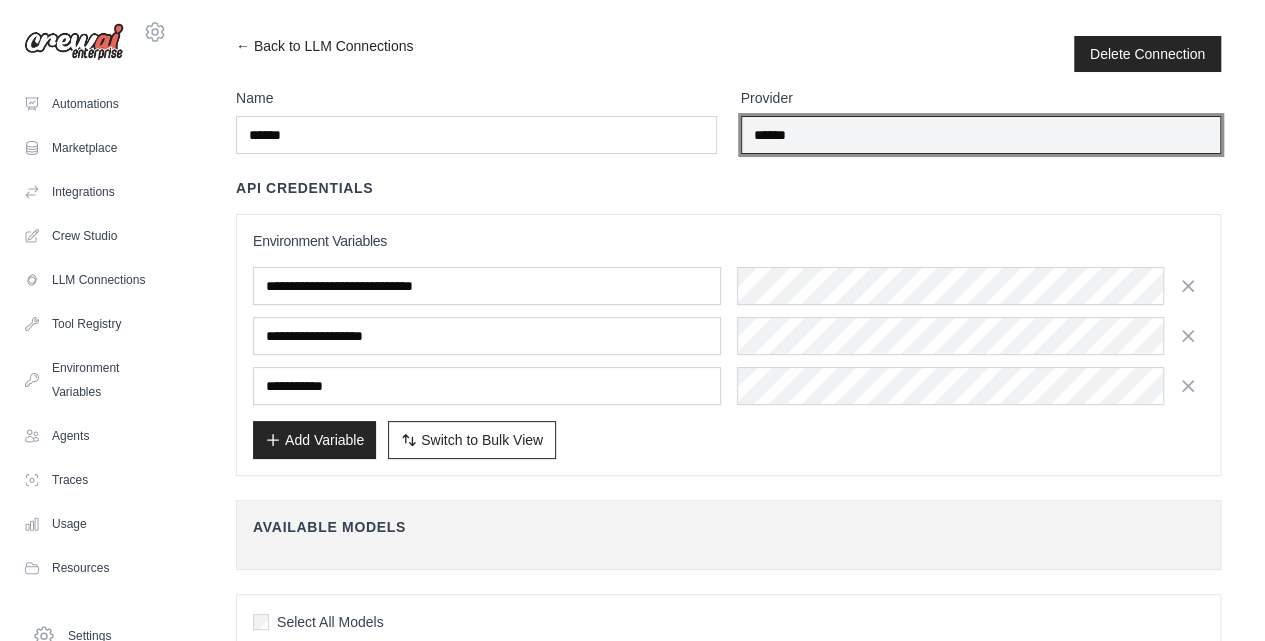 click on "******" at bounding box center (981, 135) 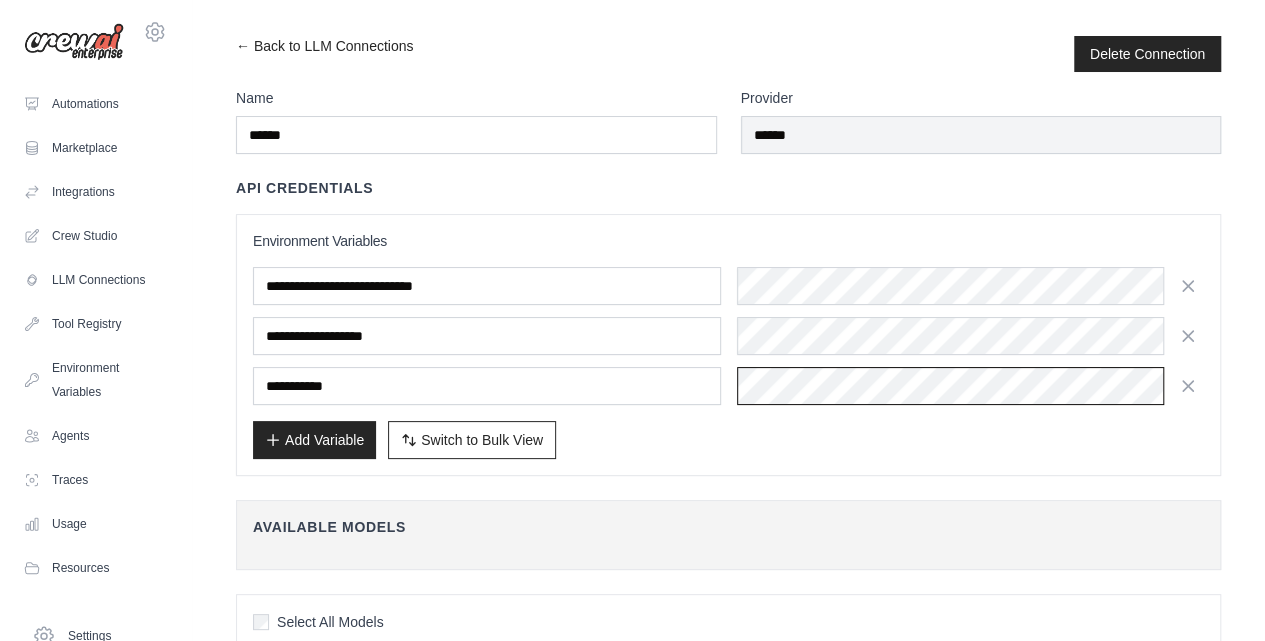 scroll, scrollTop: 0, scrollLeft: 860, axis: horizontal 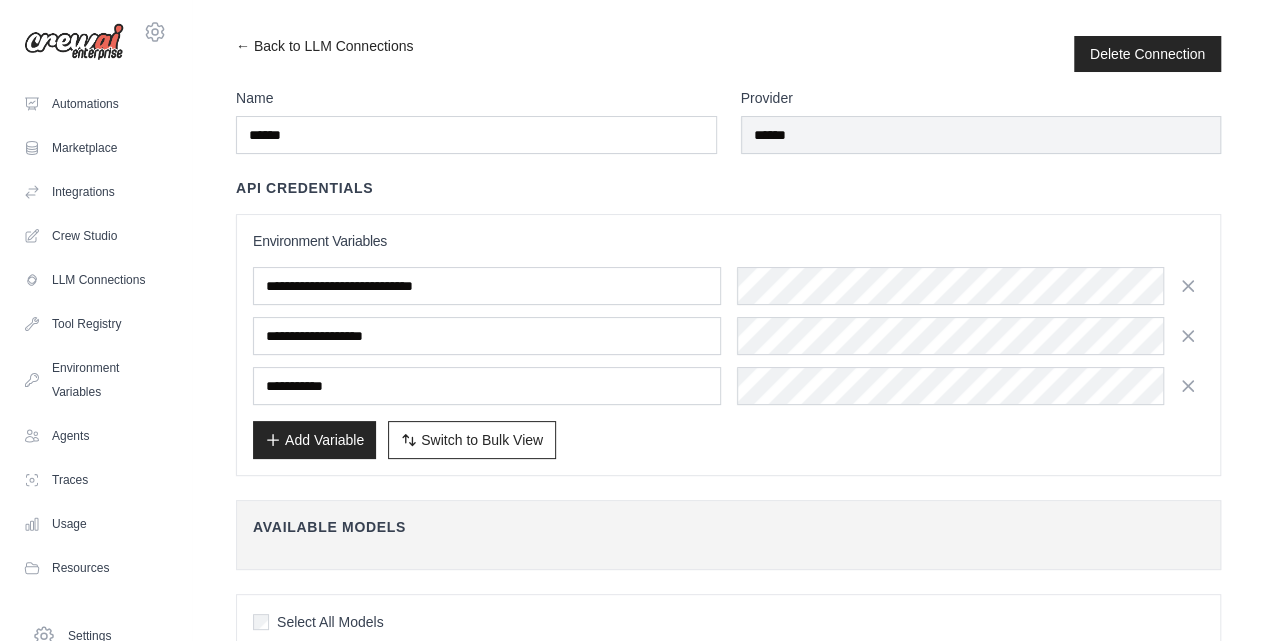 click on "Add Variable
Switch to Bulk View
Switch to Table View" at bounding box center (728, 440) 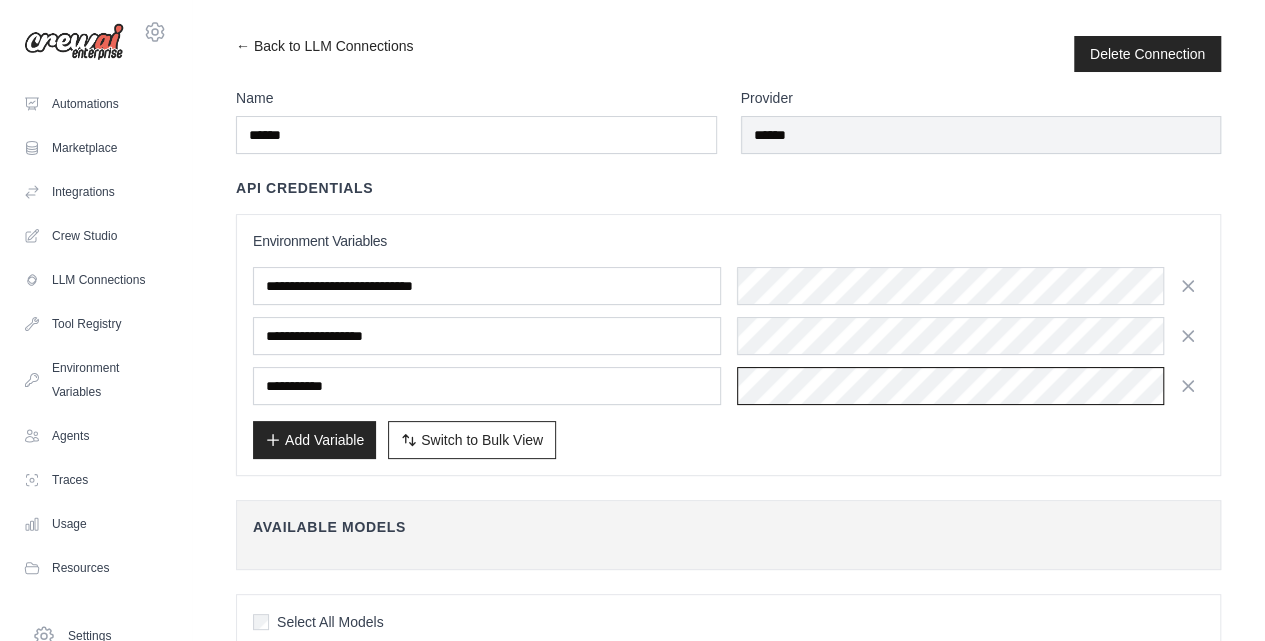 scroll, scrollTop: 0, scrollLeft: 860, axis: horizontal 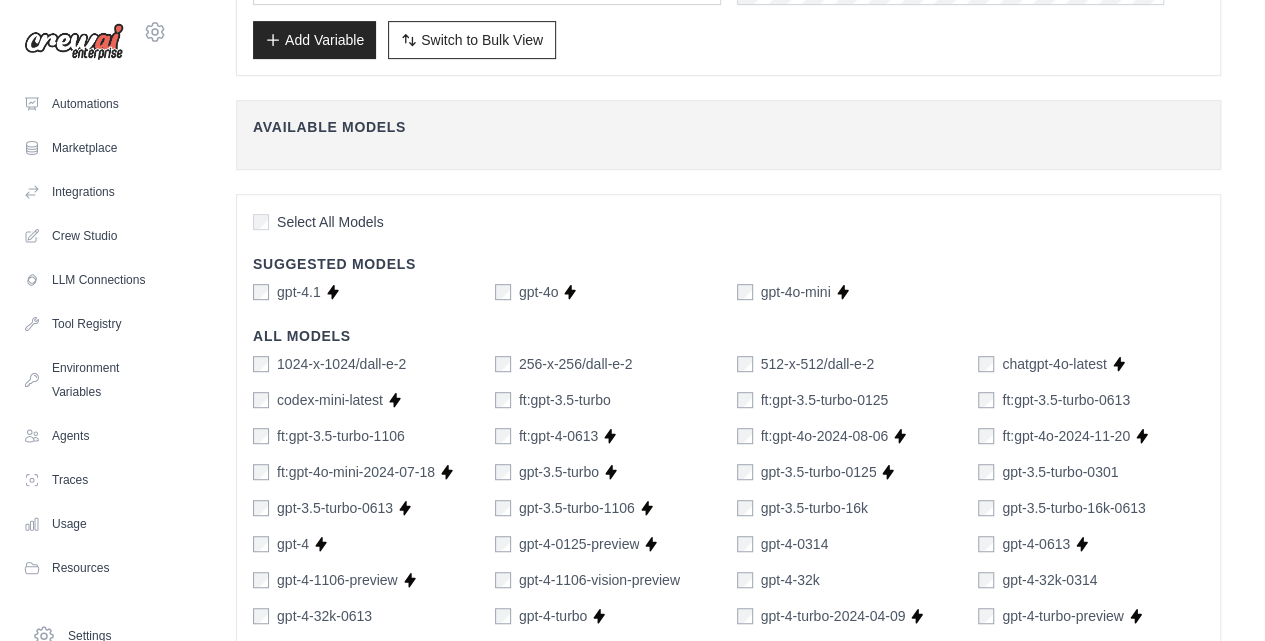 click on "gpt-4o" at bounding box center [527, 292] 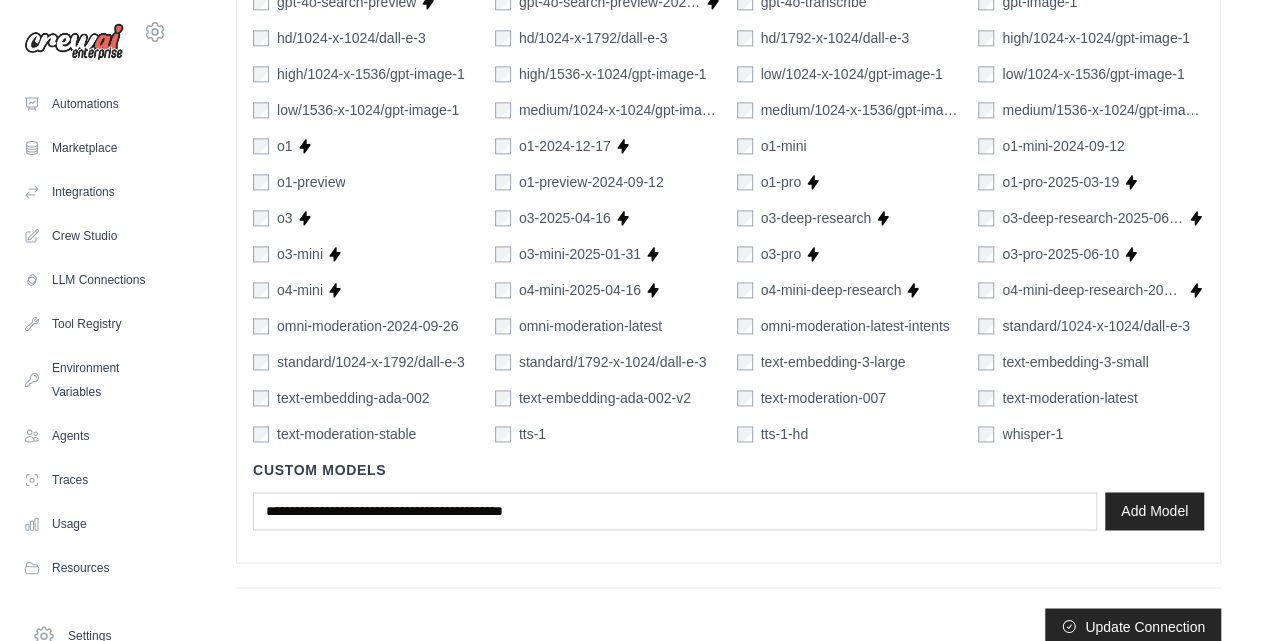 scroll, scrollTop: 1318, scrollLeft: 0, axis: vertical 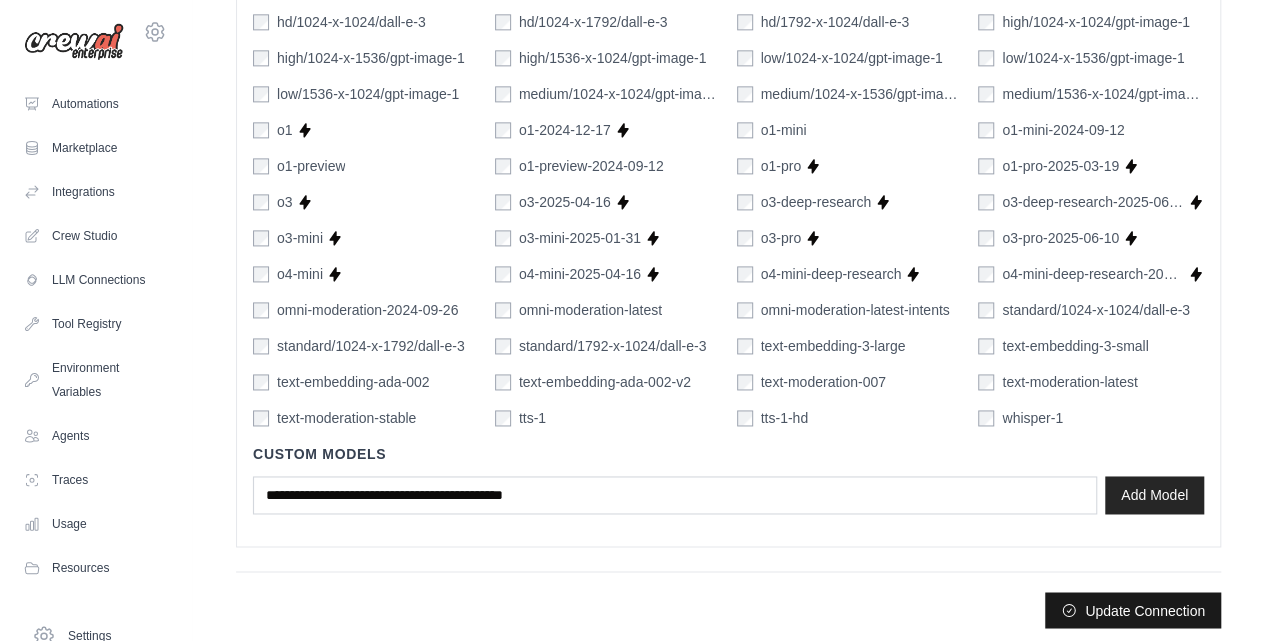 click on "Update Connection" at bounding box center (1133, 610) 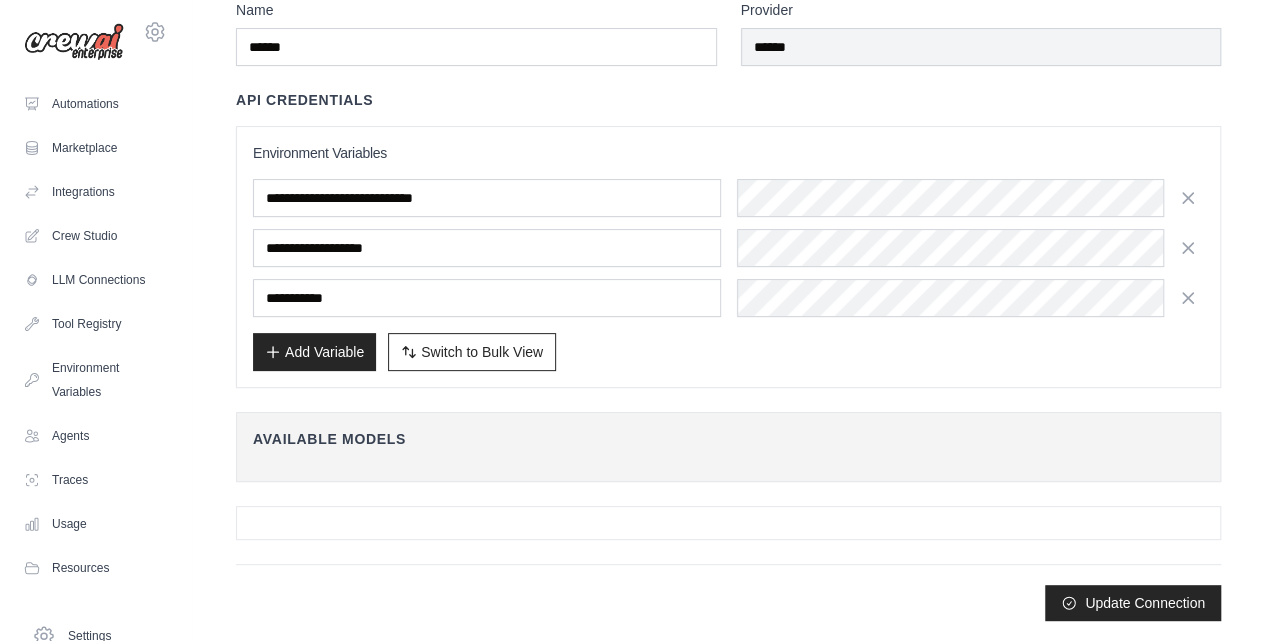 scroll, scrollTop: 0, scrollLeft: 0, axis: both 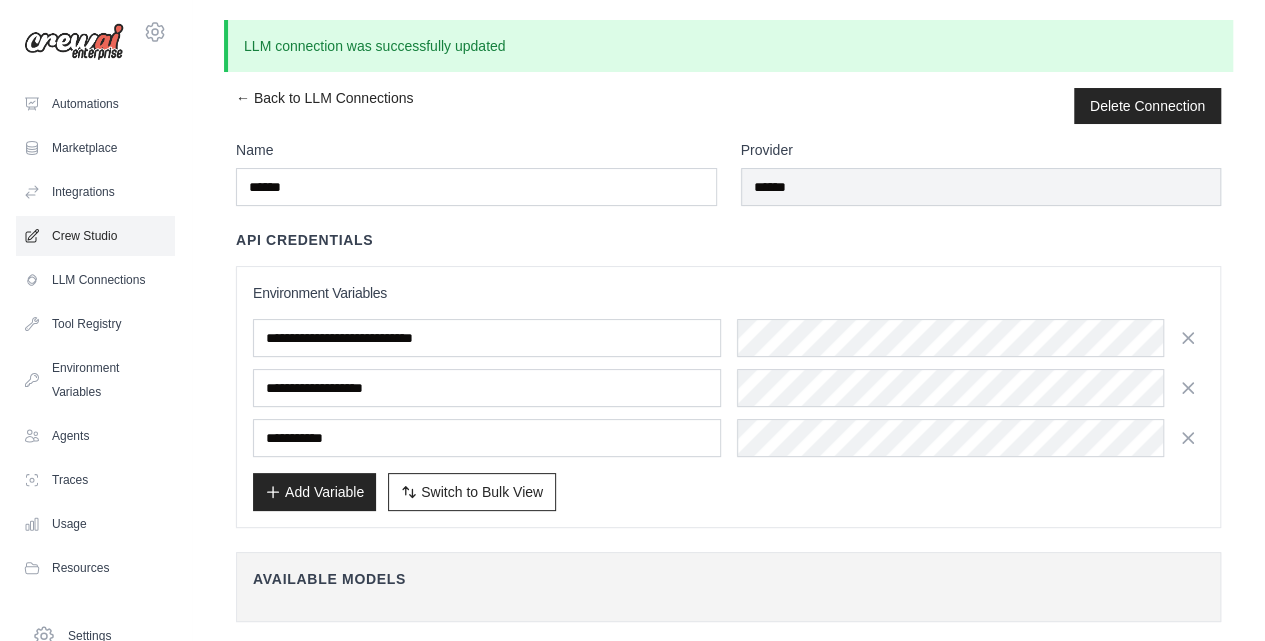 click on "Crew Studio" at bounding box center (95, 236) 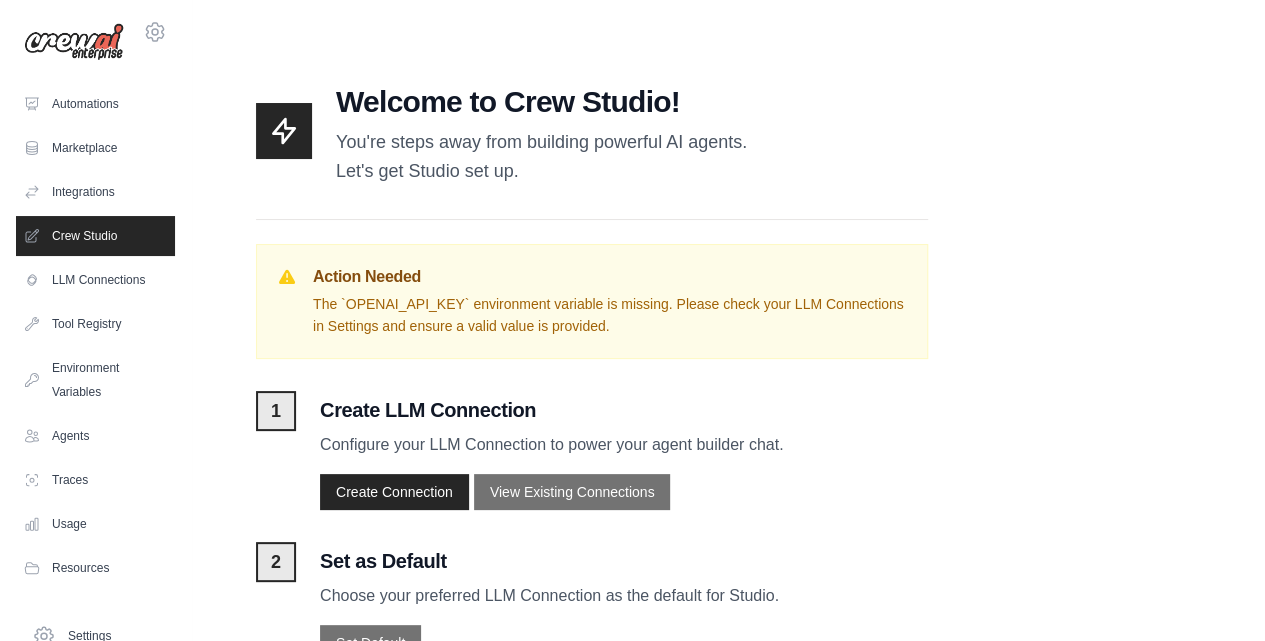 drag, startPoint x: 640, startPoint y: 330, endPoint x: 270, endPoint y: 294, distance: 371.74722 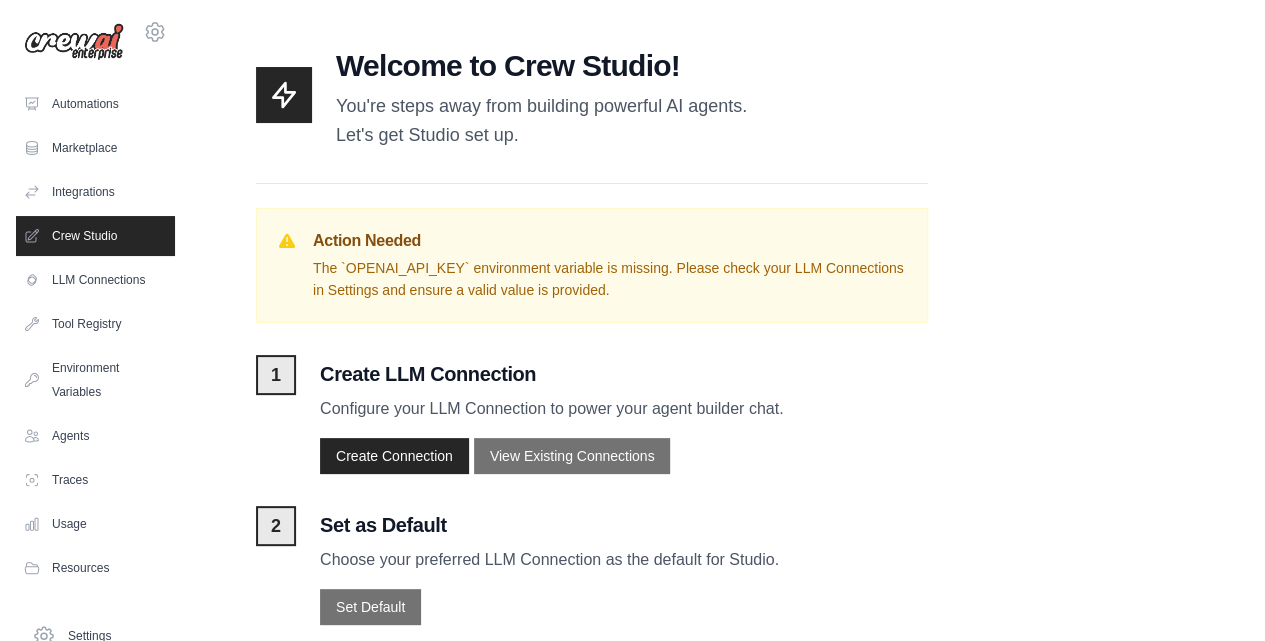 scroll, scrollTop: 71, scrollLeft: 0, axis: vertical 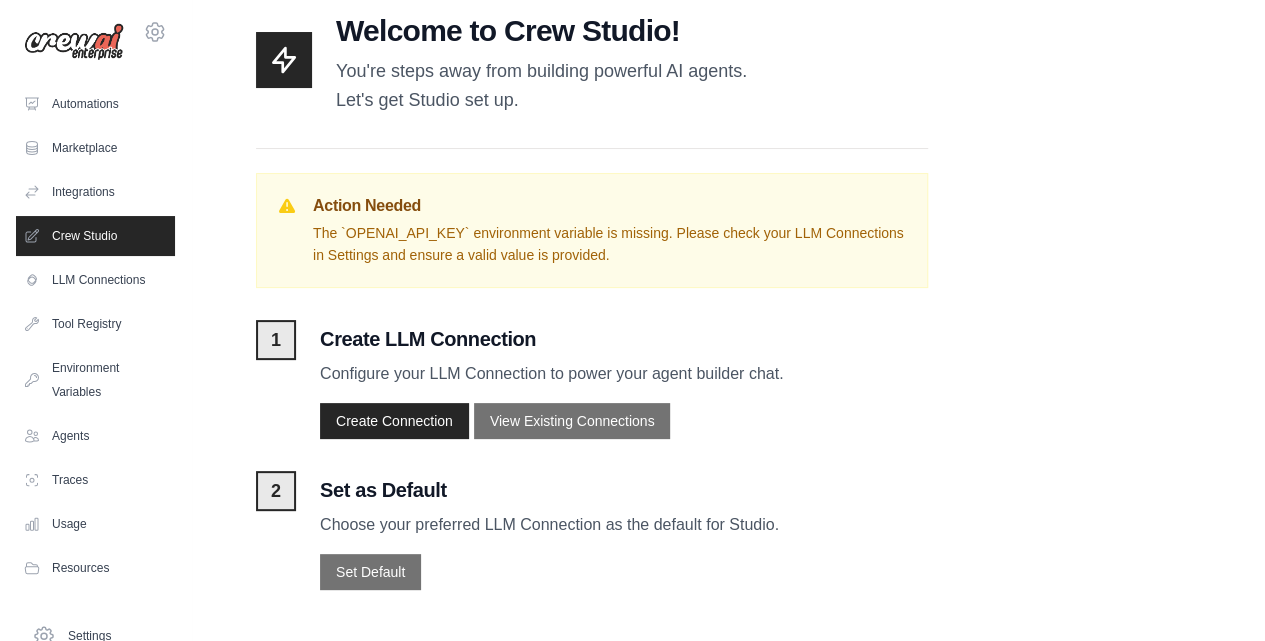click on "Configure your LLM Connection to power your agent builder
chat." at bounding box center (624, 374) 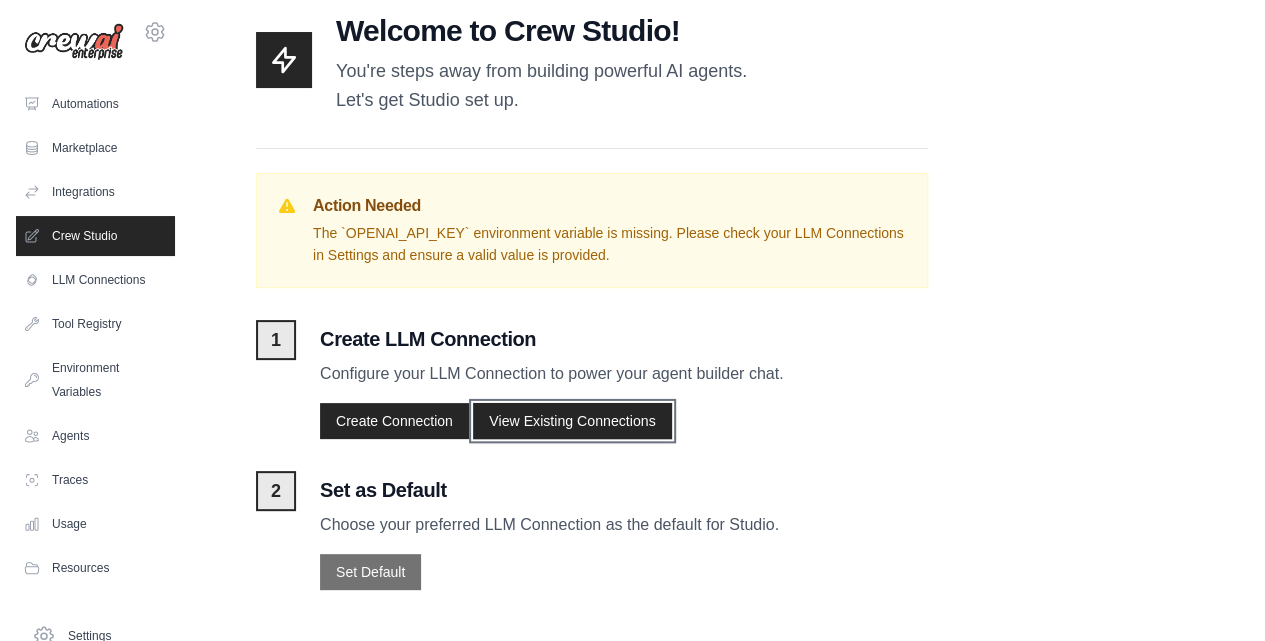 click on "View Existing Connections" at bounding box center (572, 421) 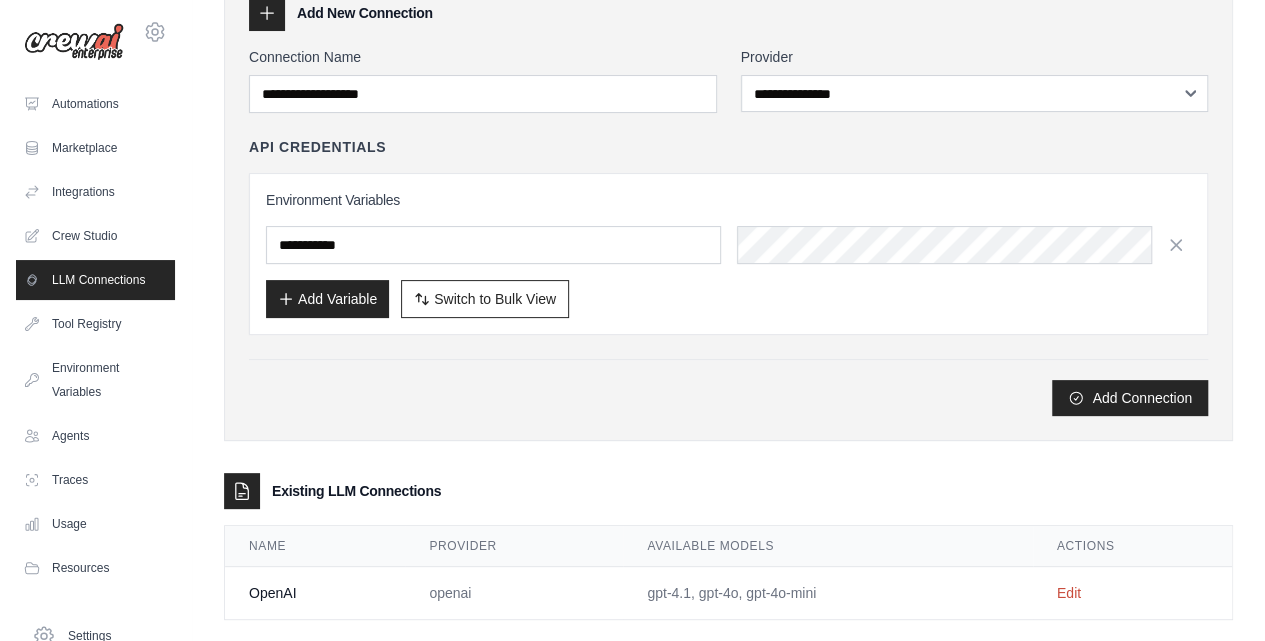 scroll, scrollTop: 136, scrollLeft: 0, axis: vertical 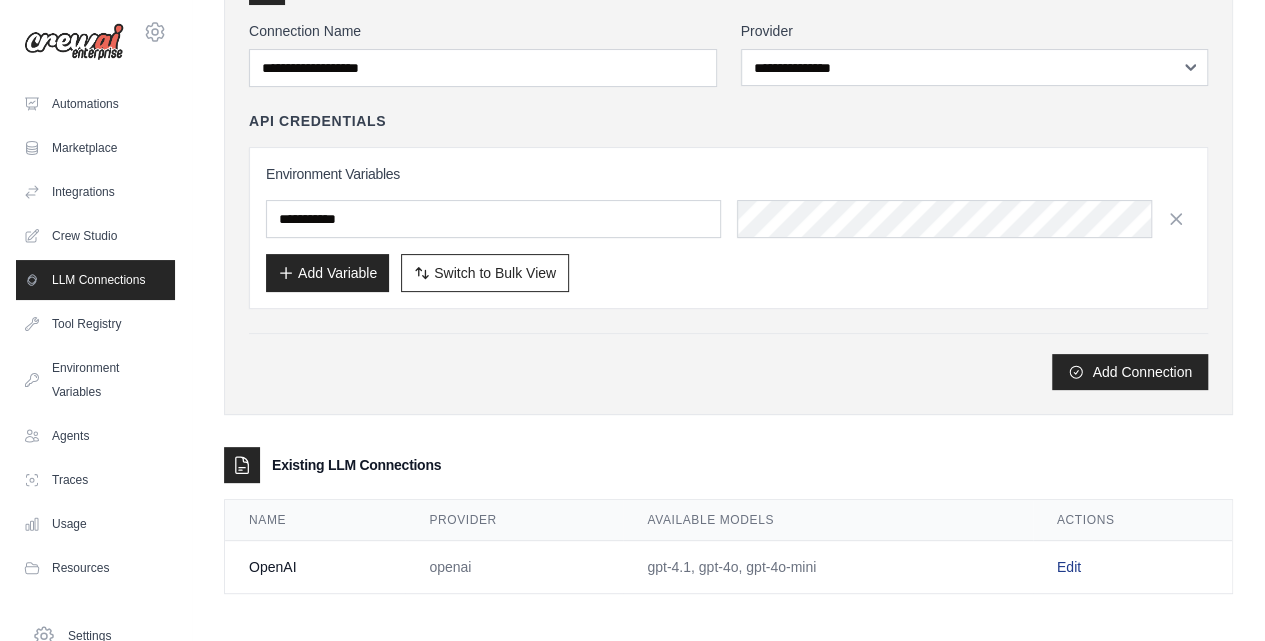 click on "Edit" at bounding box center (1069, 567) 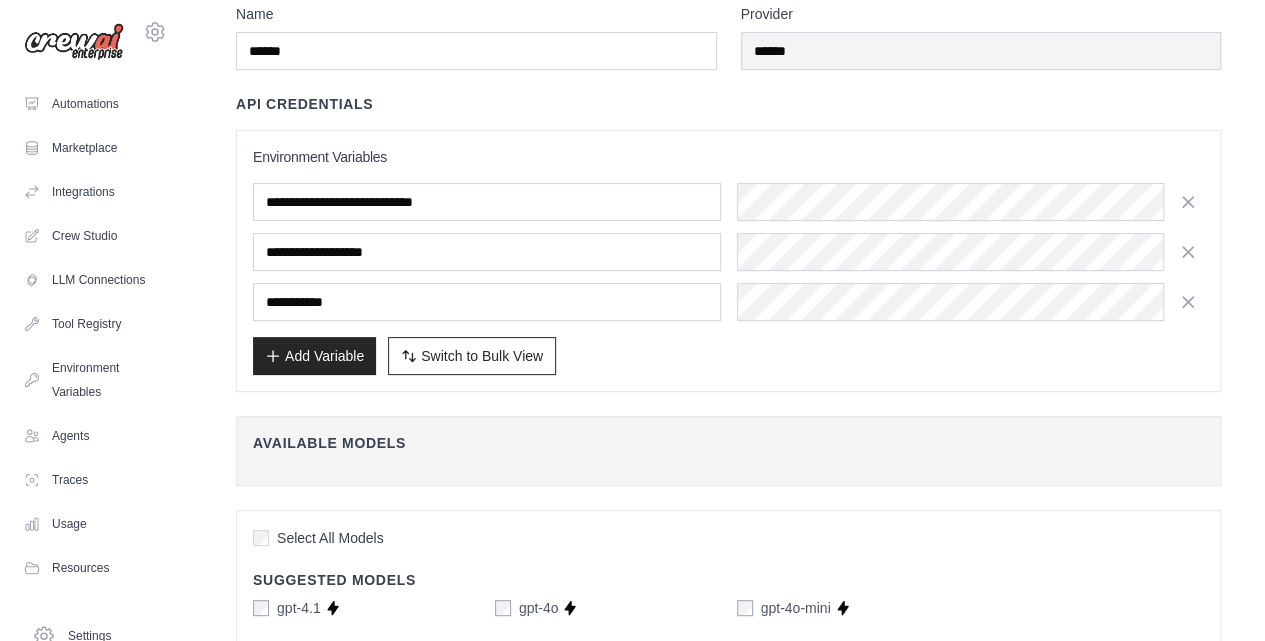 scroll, scrollTop: 0, scrollLeft: 0, axis: both 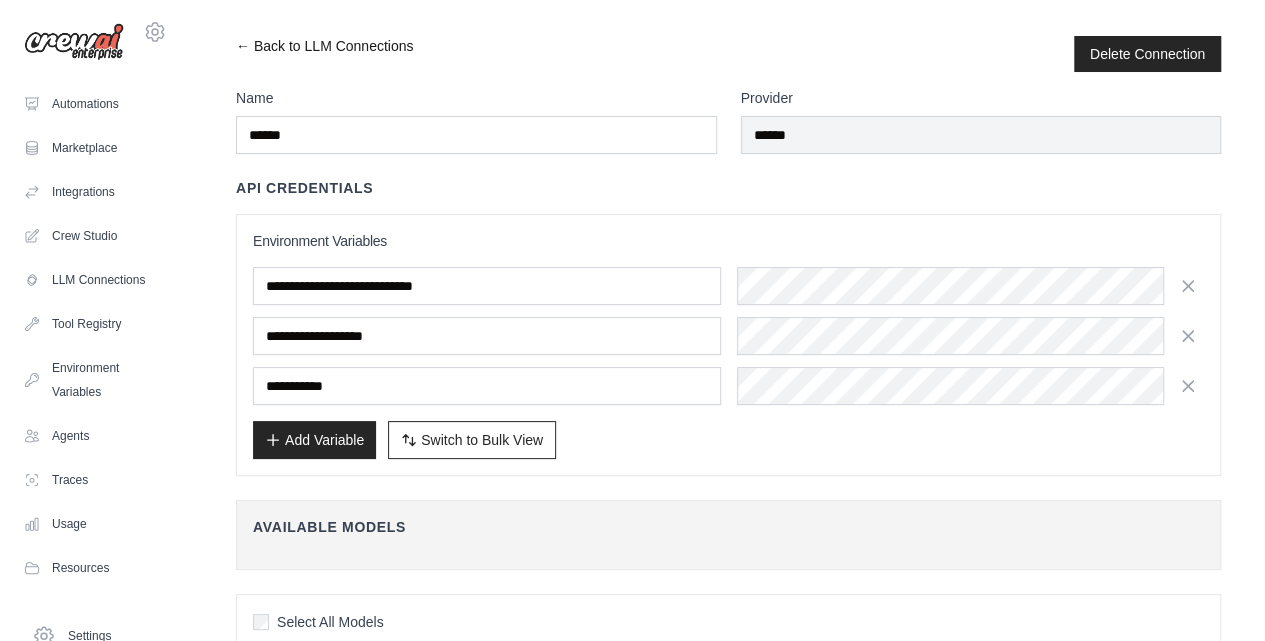 click on "← Back to LLM Connections" at bounding box center [324, 54] 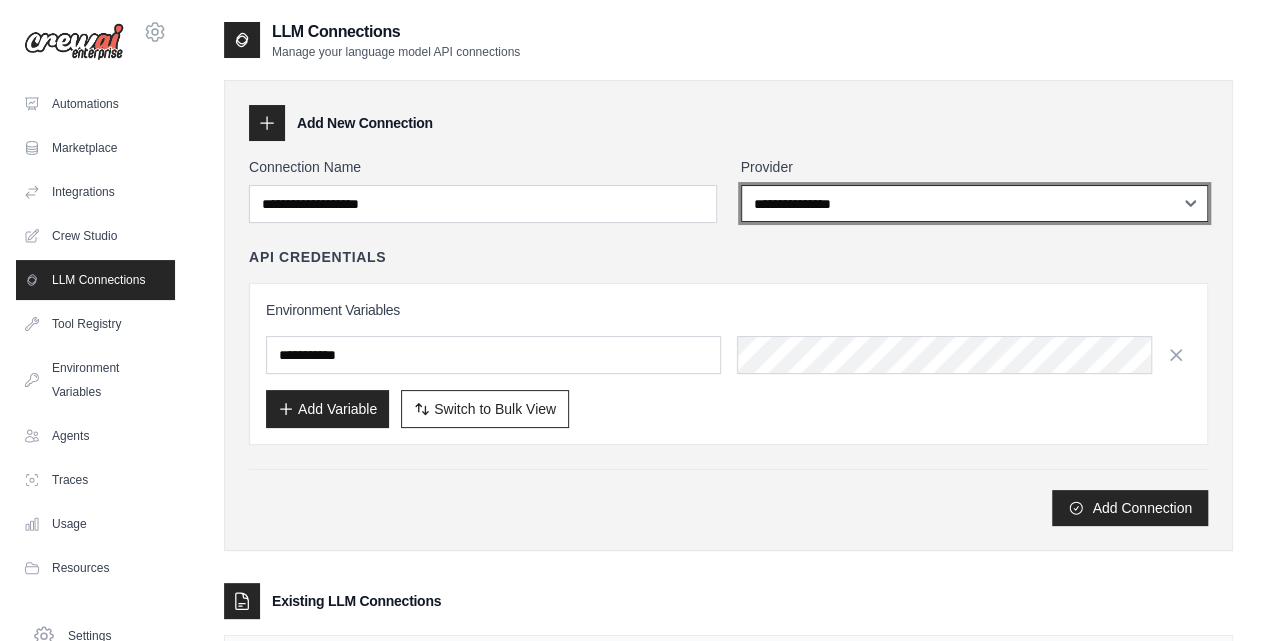 click on "**********" at bounding box center [975, 203] 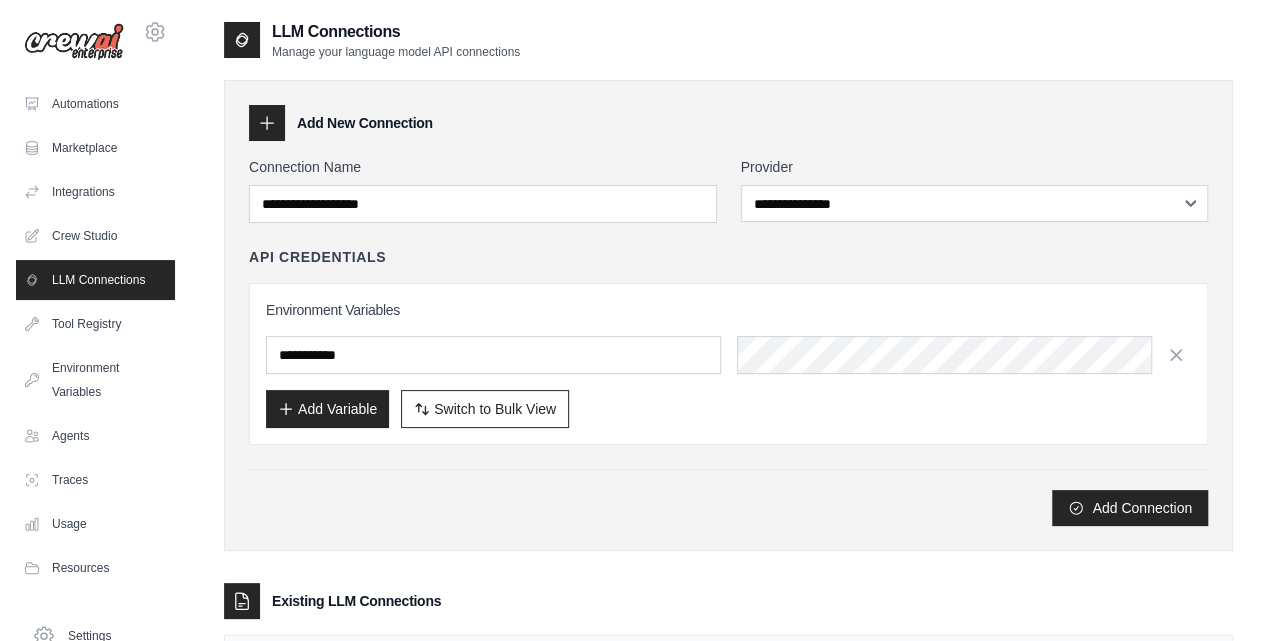 click on "**********" at bounding box center (728, 315) 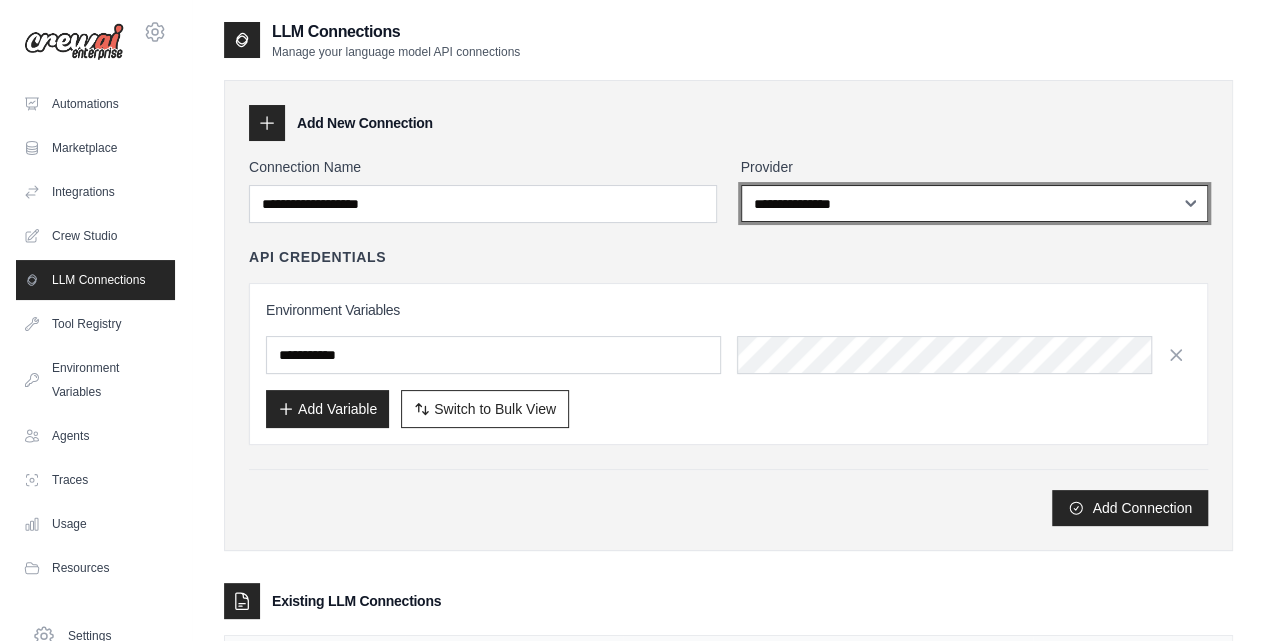 click on "**********" at bounding box center [975, 203] 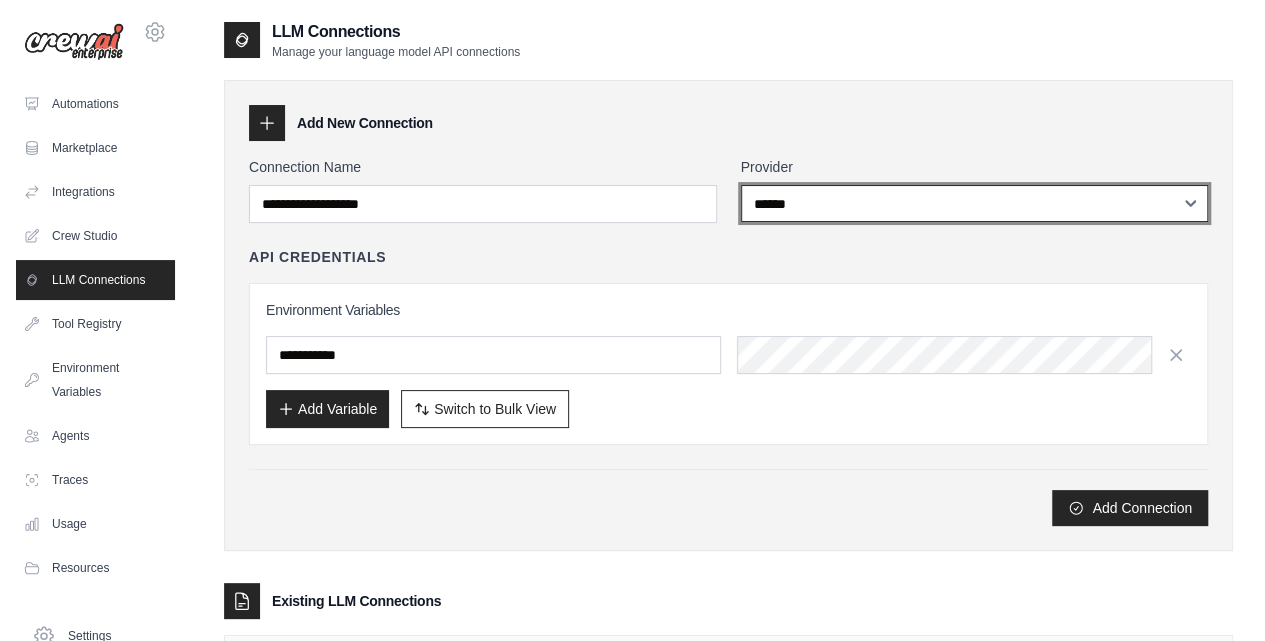 click on "**********" at bounding box center (975, 203) 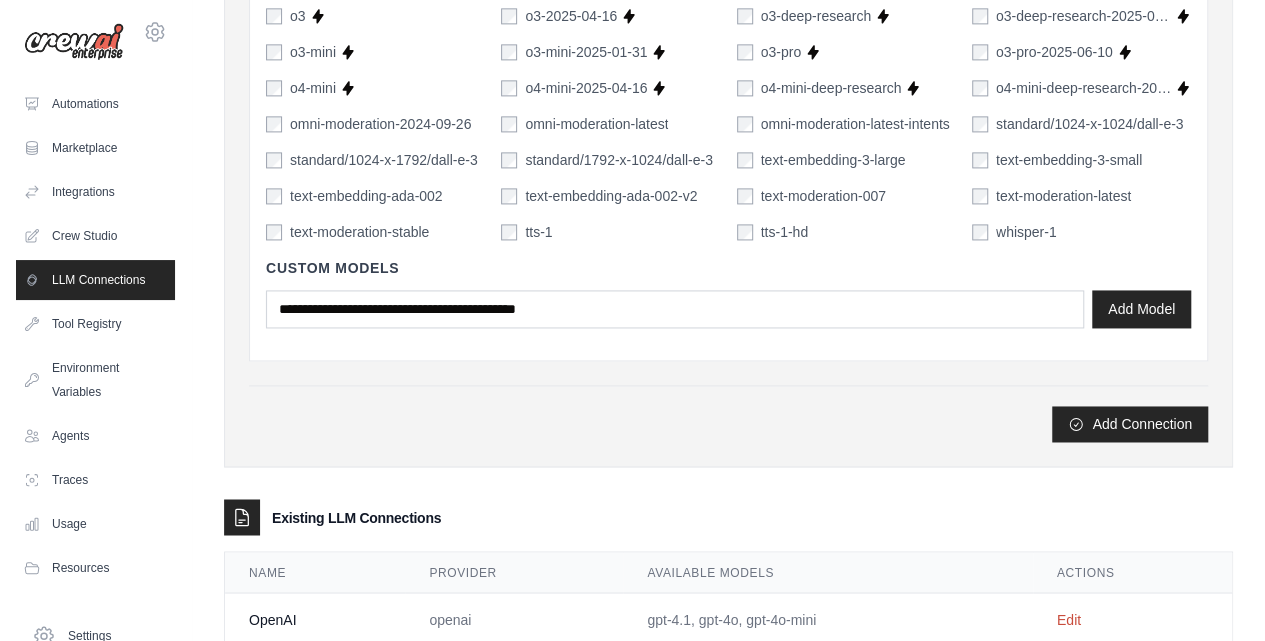 scroll, scrollTop: 1430, scrollLeft: 0, axis: vertical 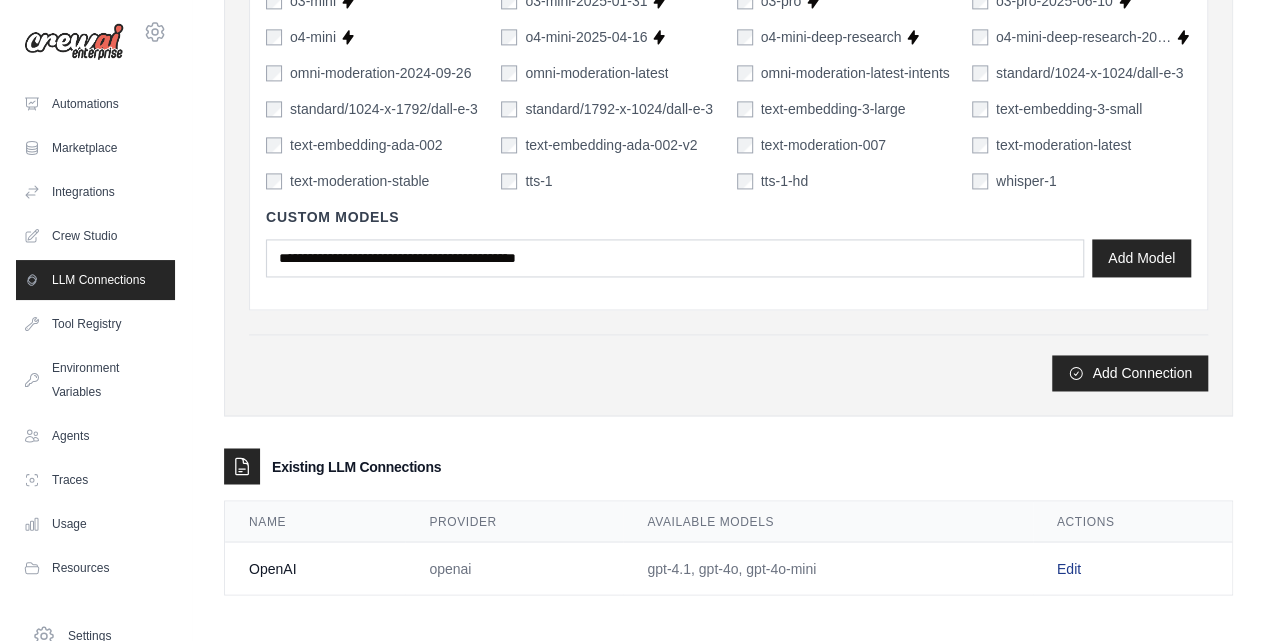 click on "Edit" at bounding box center (1069, 568) 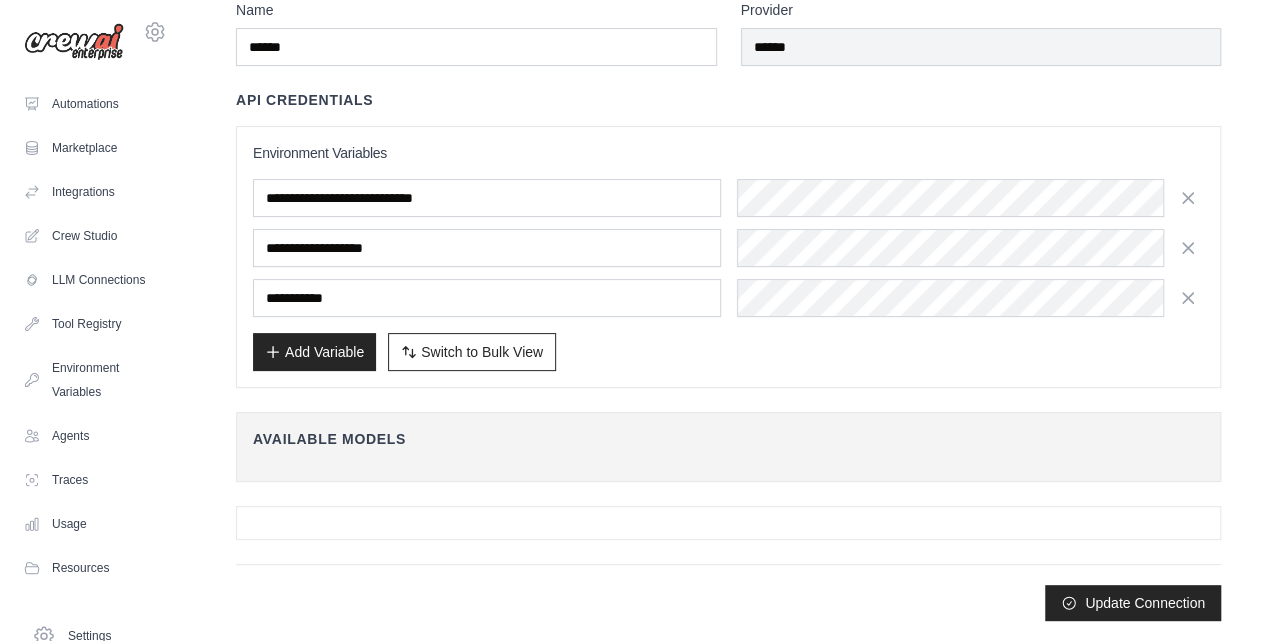 scroll, scrollTop: 0, scrollLeft: 0, axis: both 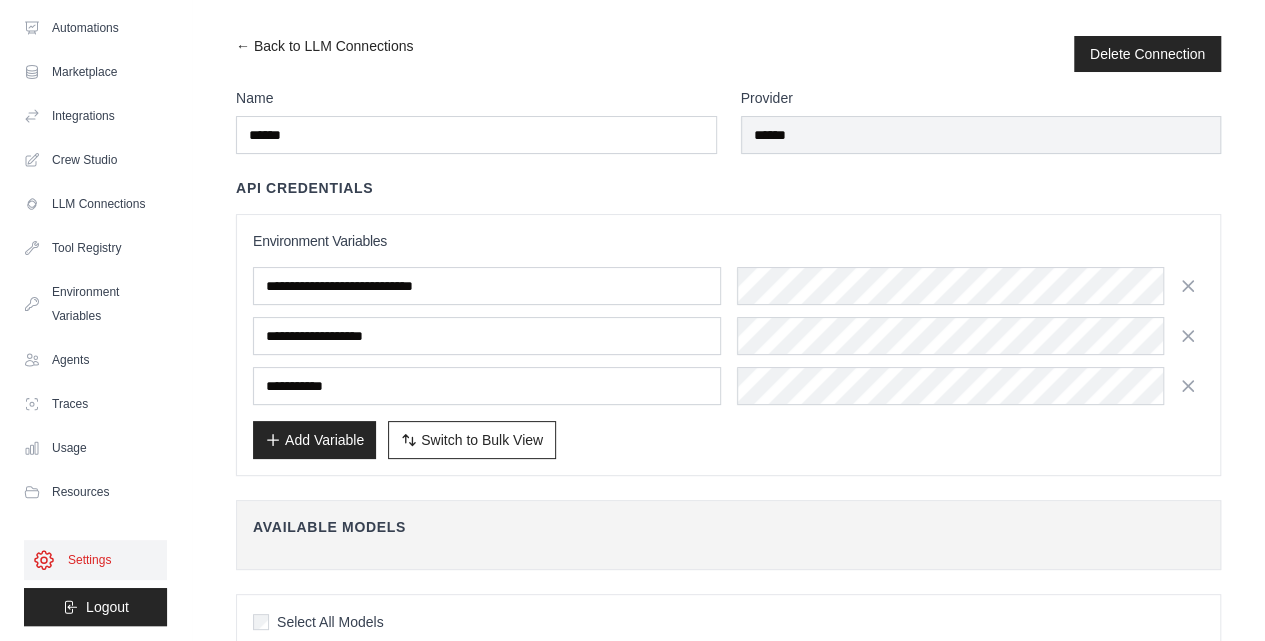 click on "Settings" at bounding box center (95, 560) 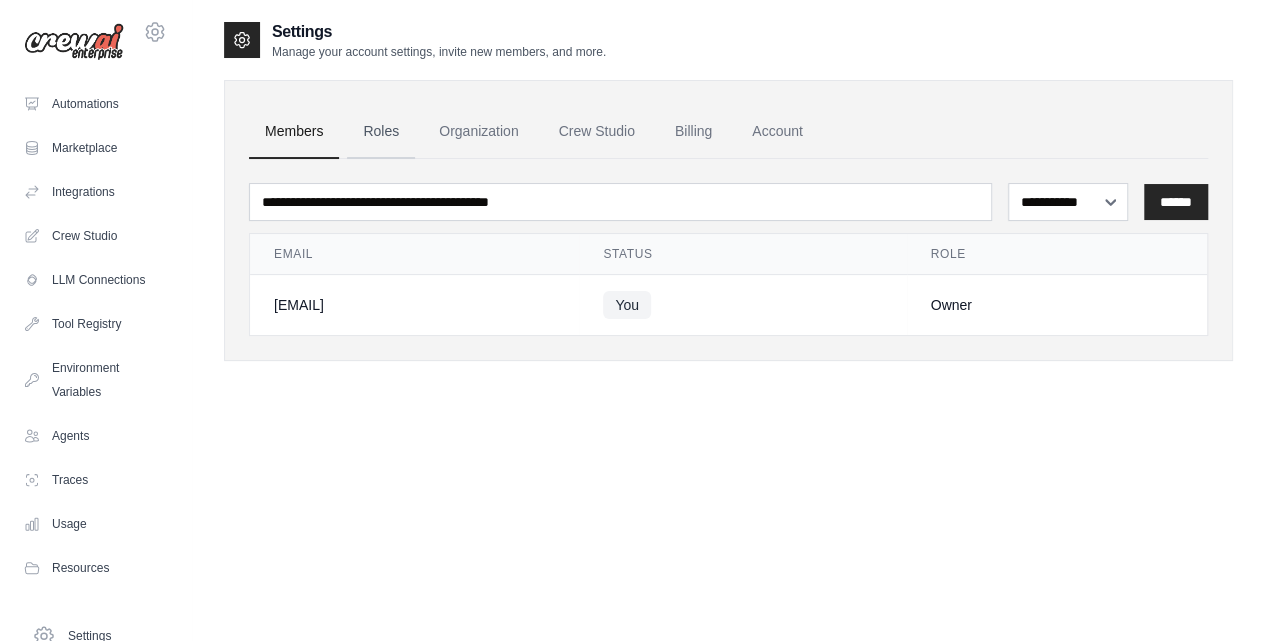 click on "Roles" at bounding box center [381, 132] 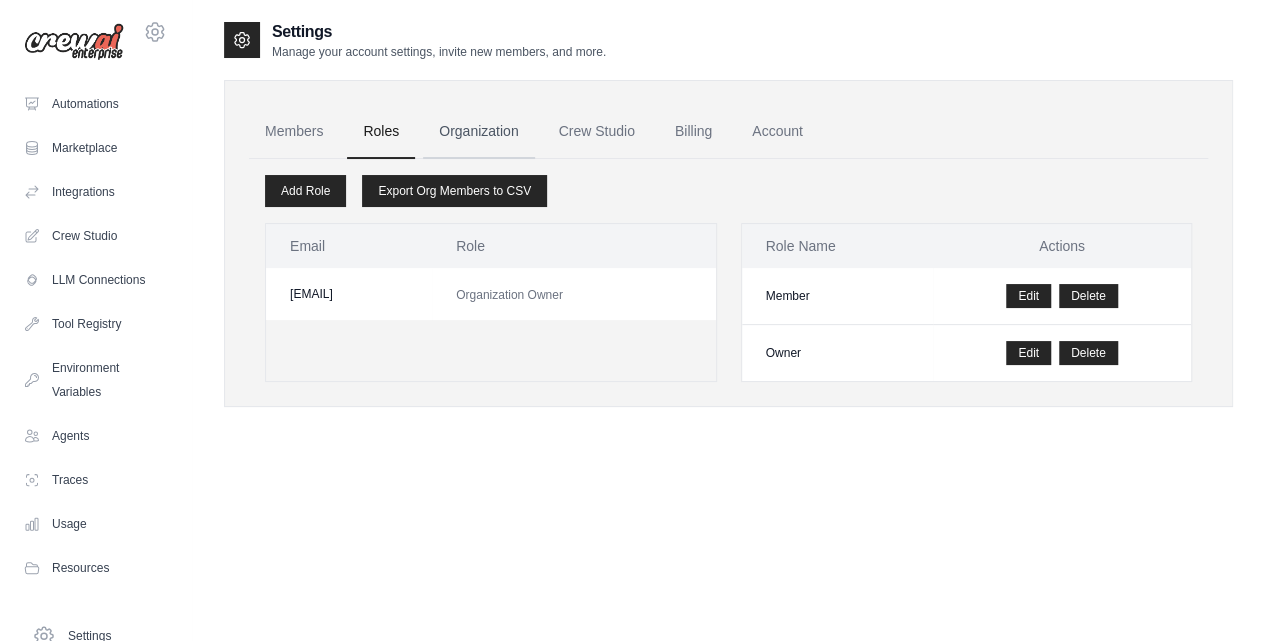 click on "Organization" at bounding box center [478, 132] 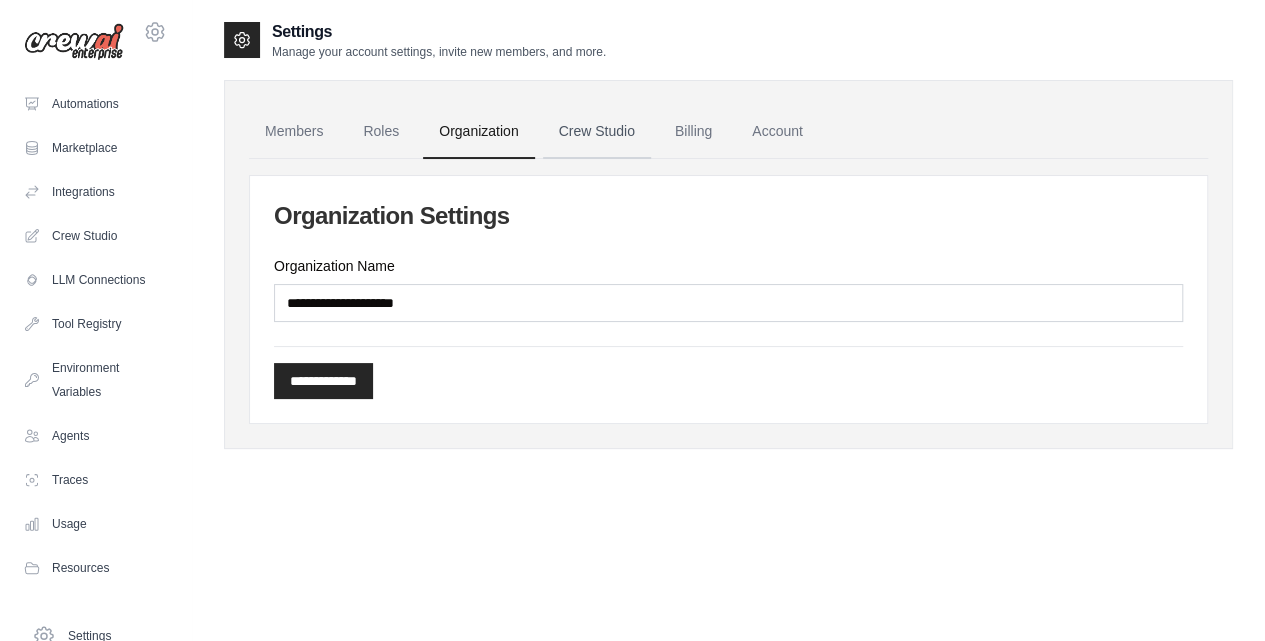 click on "Crew Studio" at bounding box center (597, 132) 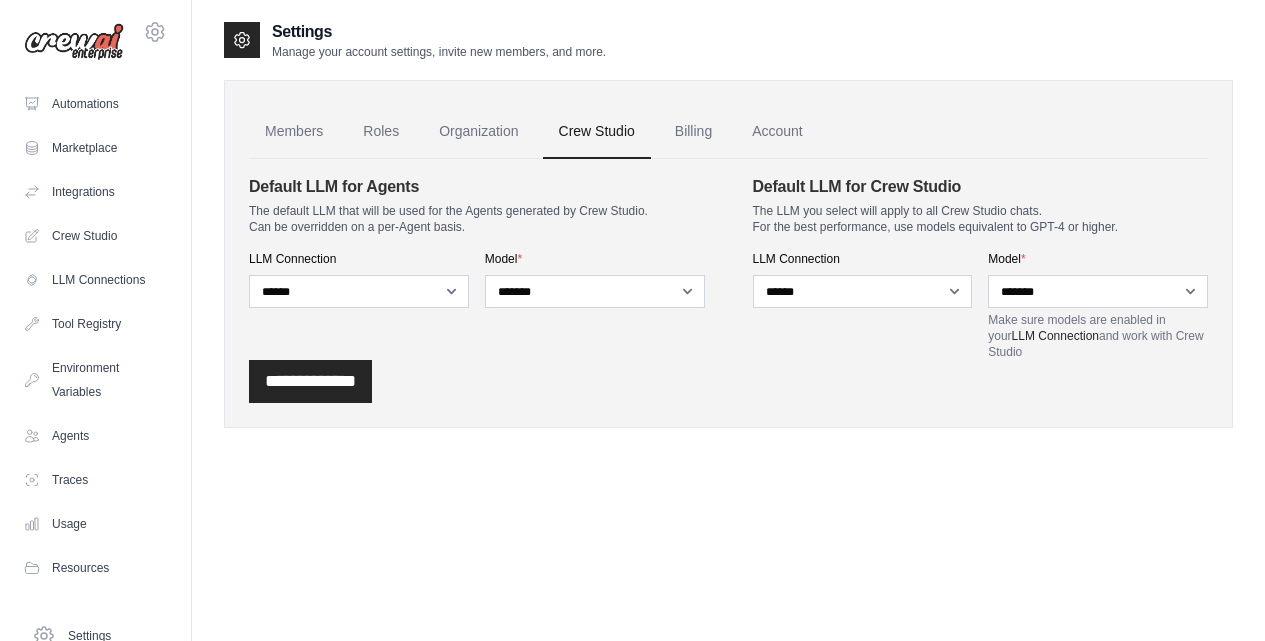 scroll, scrollTop: 0, scrollLeft: 0, axis: both 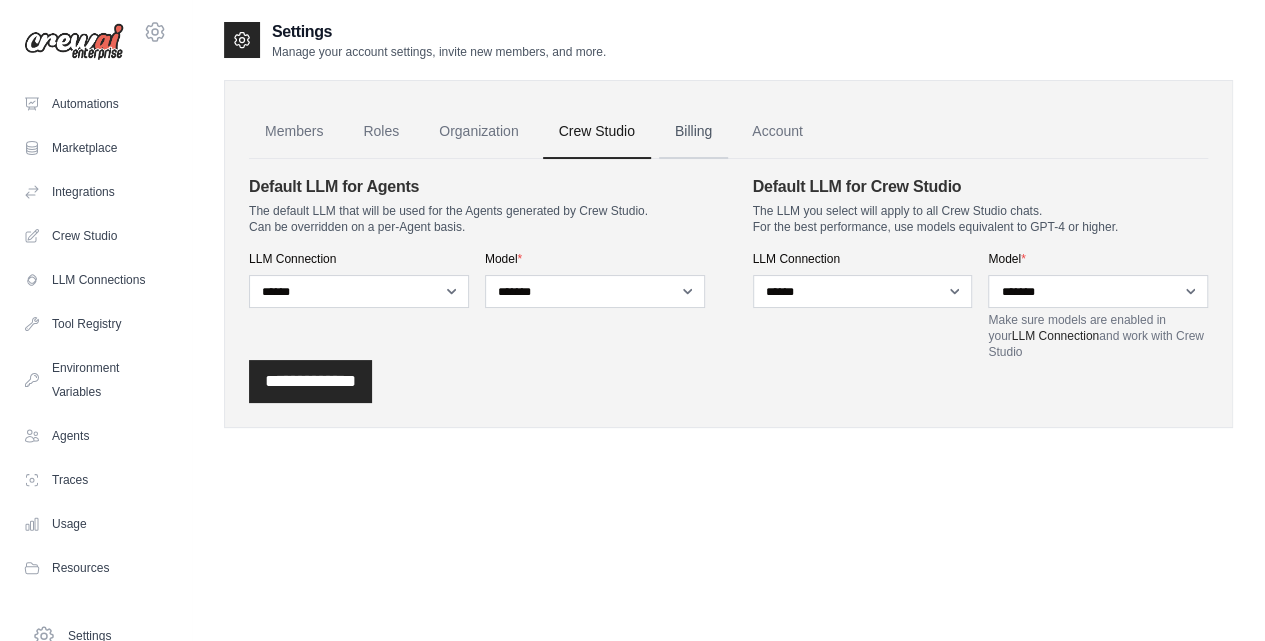 click on "Billing" at bounding box center (693, 132) 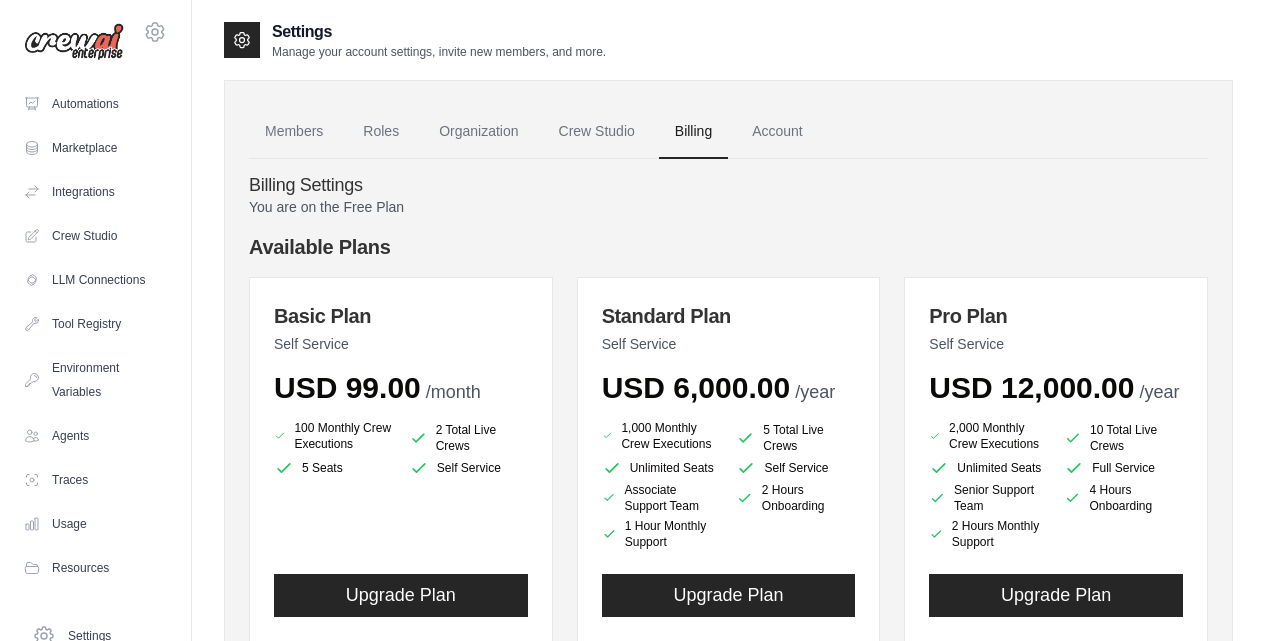 scroll, scrollTop: 0, scrollLeft: 0, axis: both 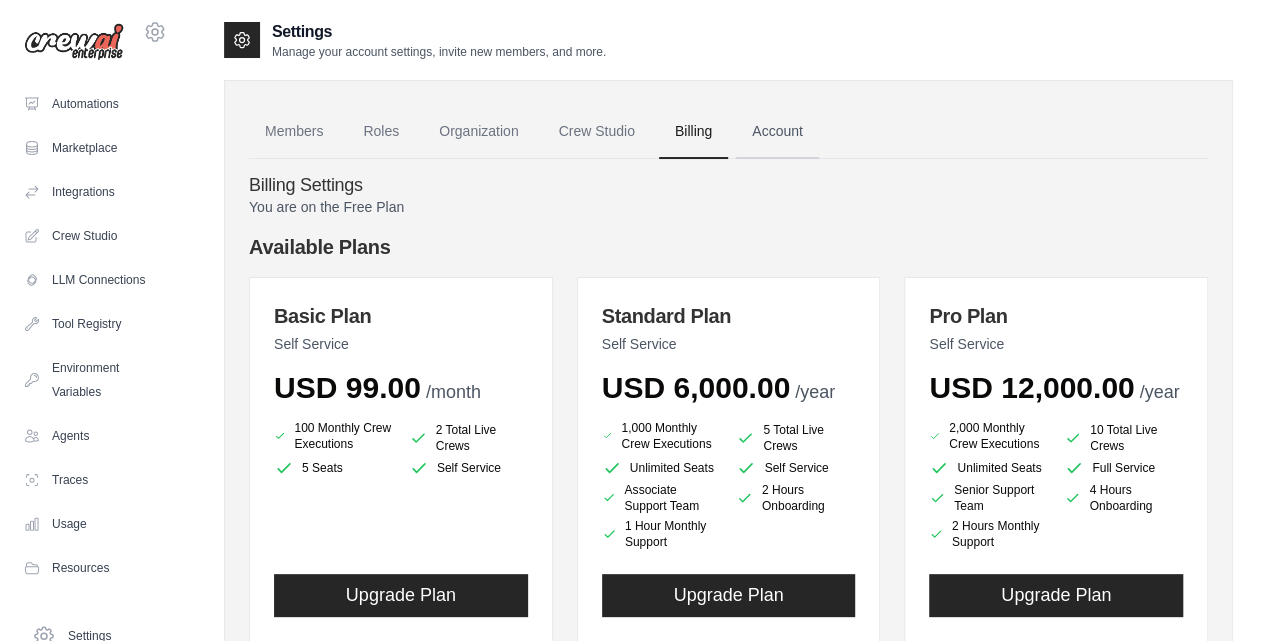 click on "Account" at bounding box center (777, 132) 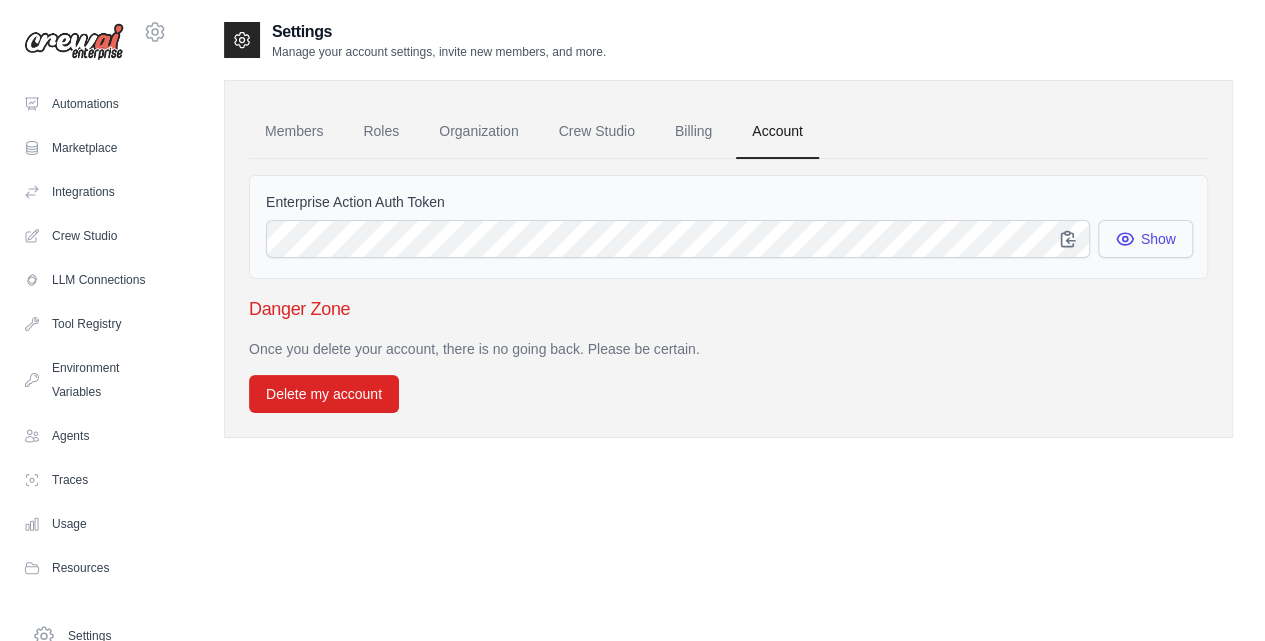 click on "Show" at bounding box center (1145, 239) 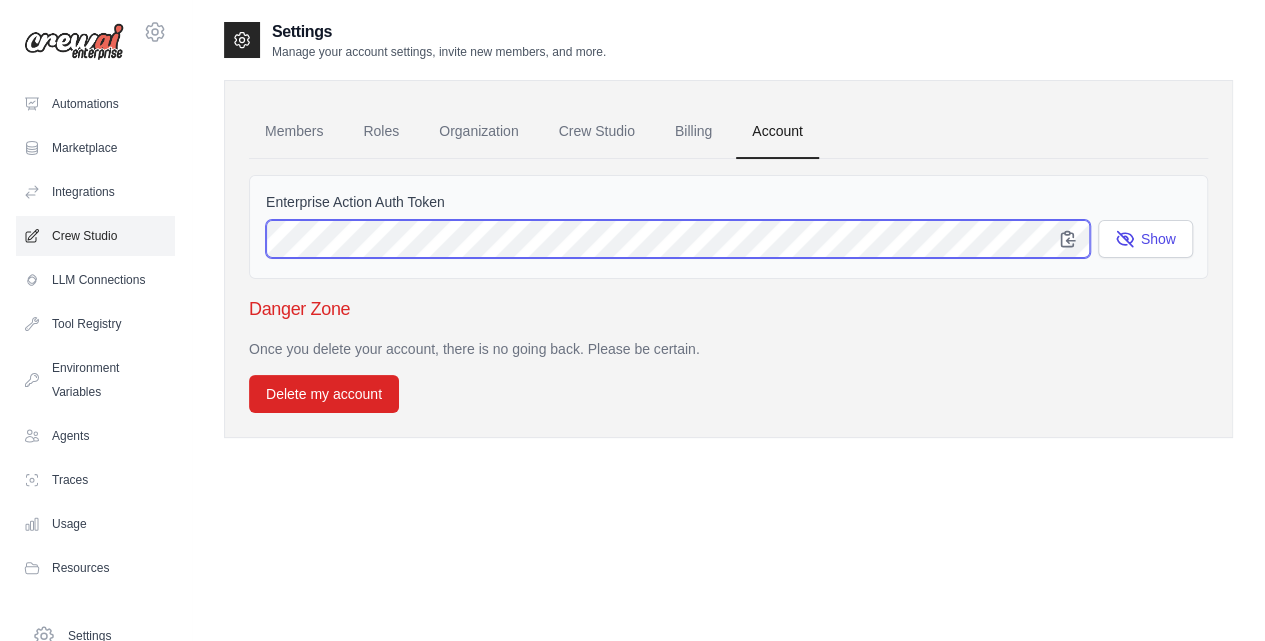 click on "[EMAIL]
Settings
Automations
Marketplace
Integrations" at bounding box center [632, 340] 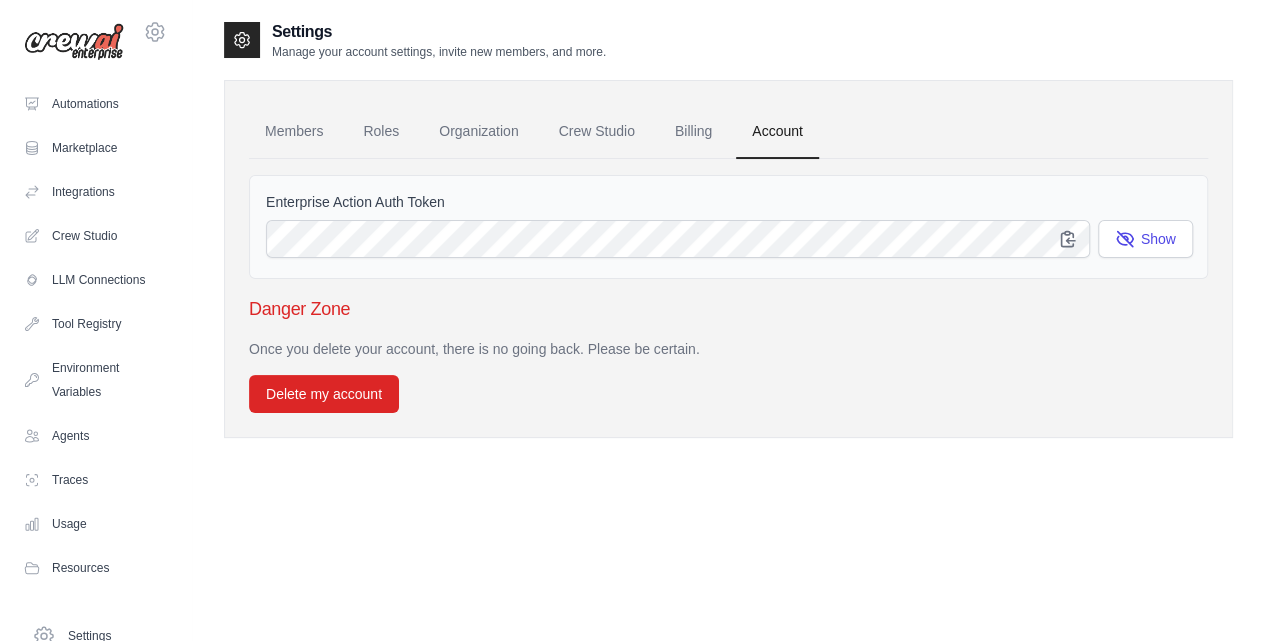 click on "Danger Zone" at bounding box center (728, 309) 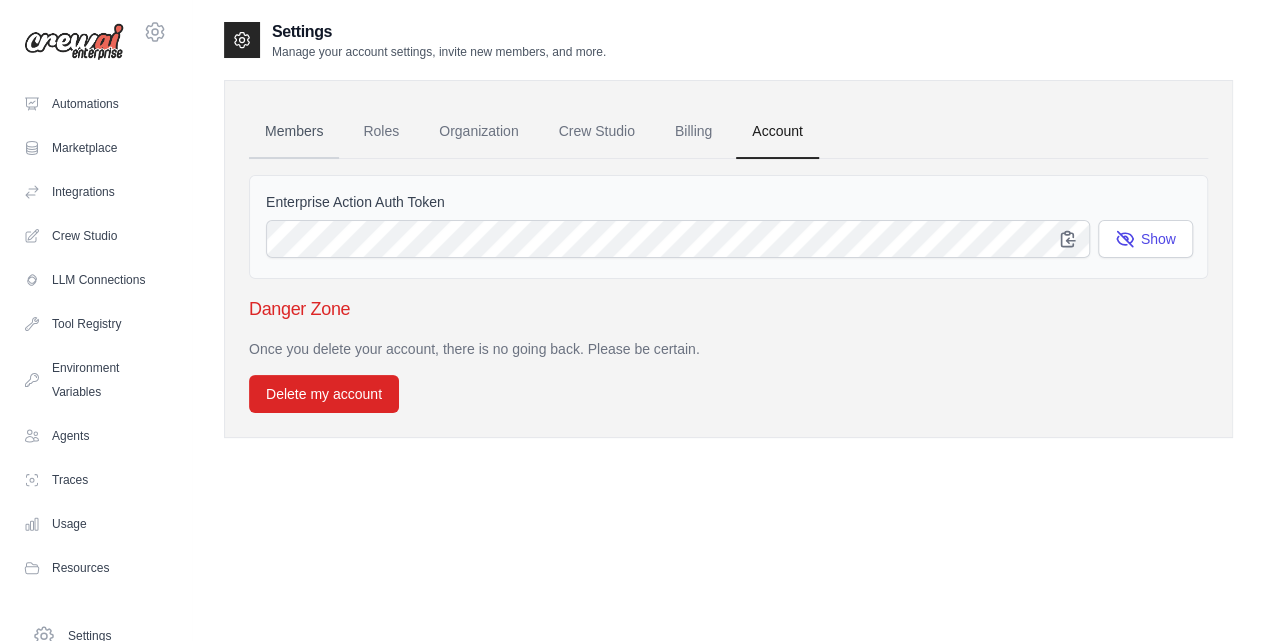click on "Members" at bounding box center [294, 132] 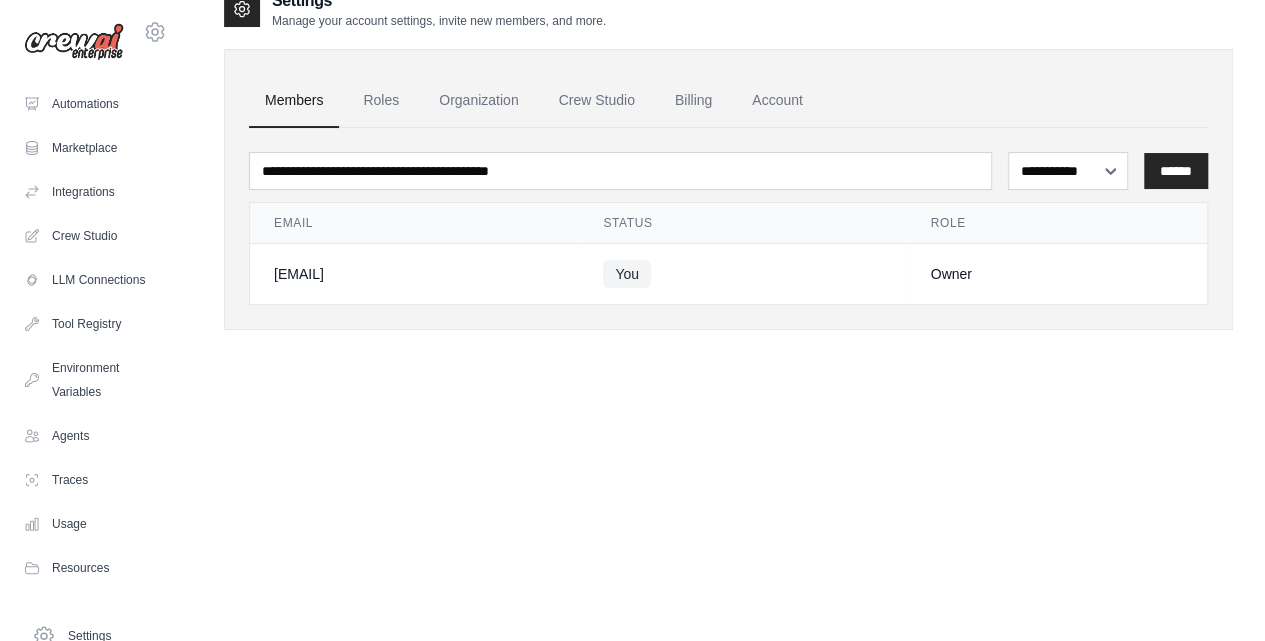 scroll, scrollTop: 40, scrollLeft: 0, axis: vertical 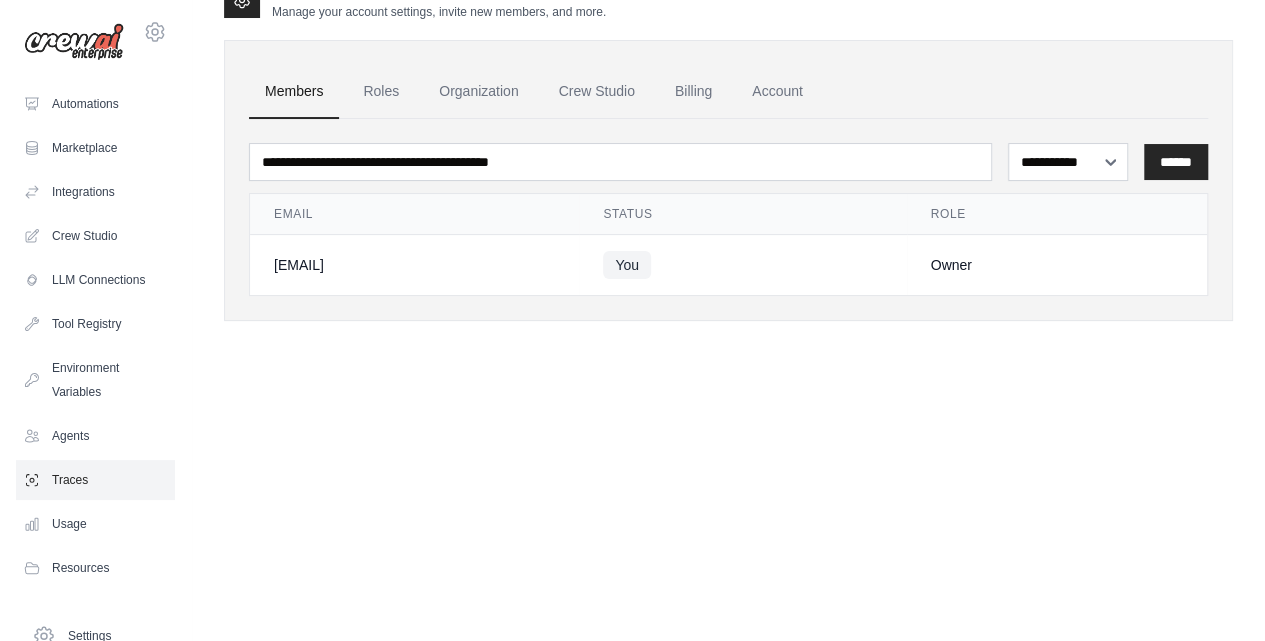 click on "Traces" at bounding box center (95, 480) 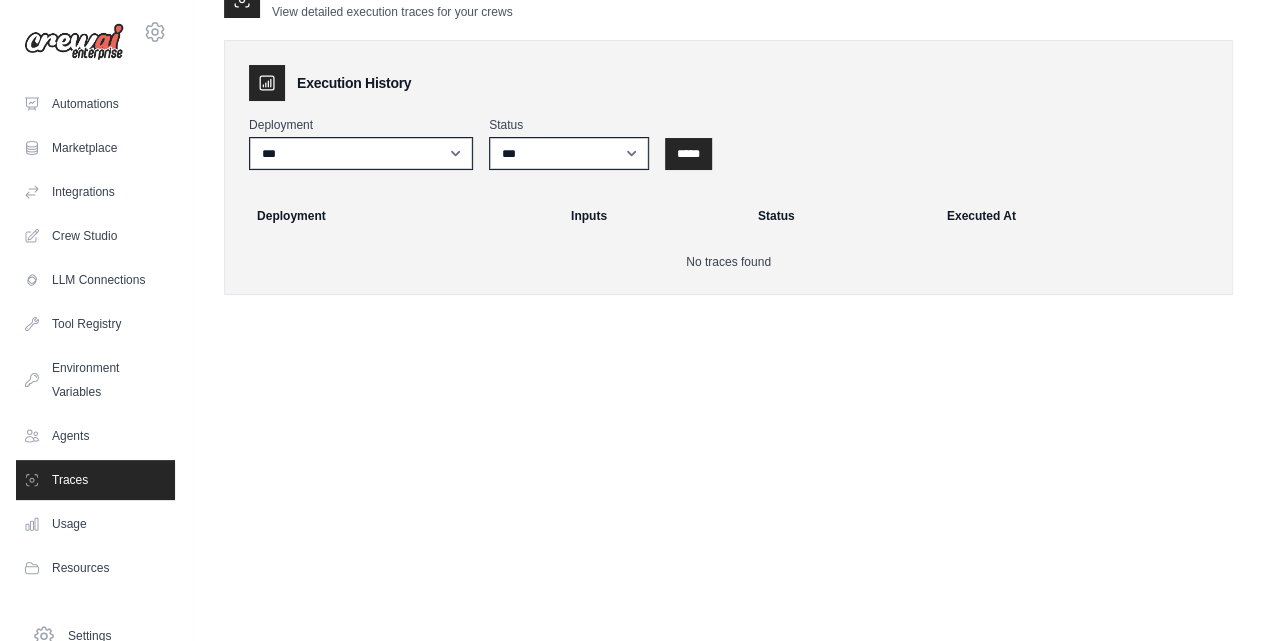 scroll, scrollTop: 0, scrollLeft: 0, axis: both 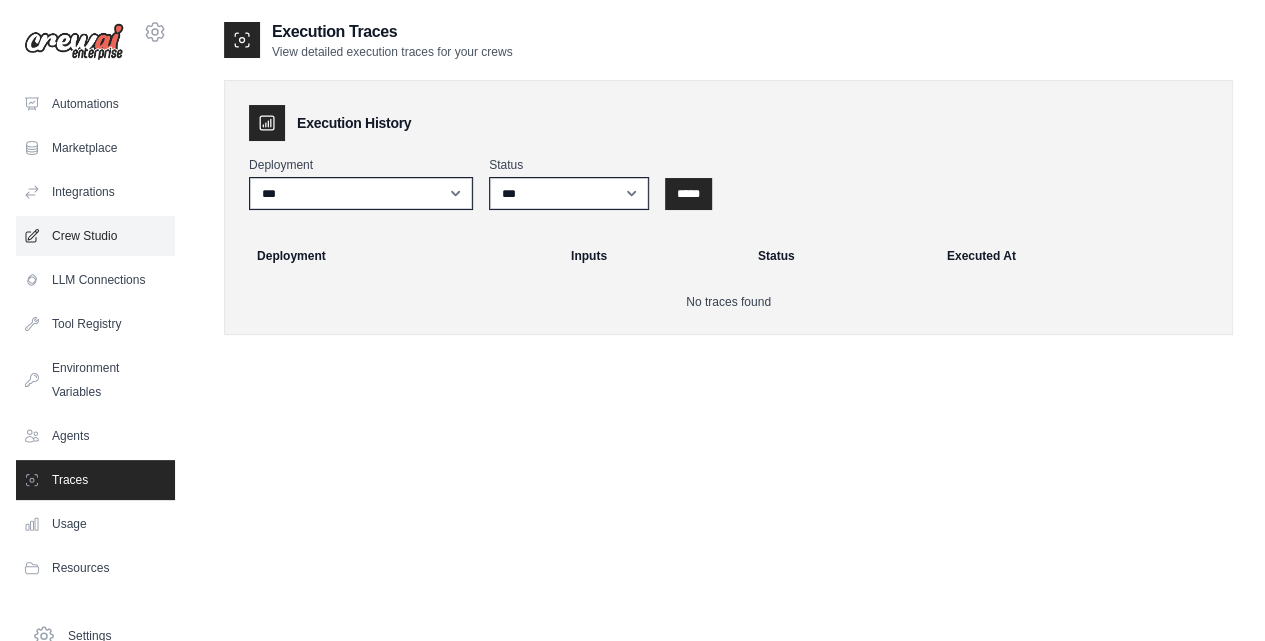 click on "Crew Studio" at bounding box center (95, 236) 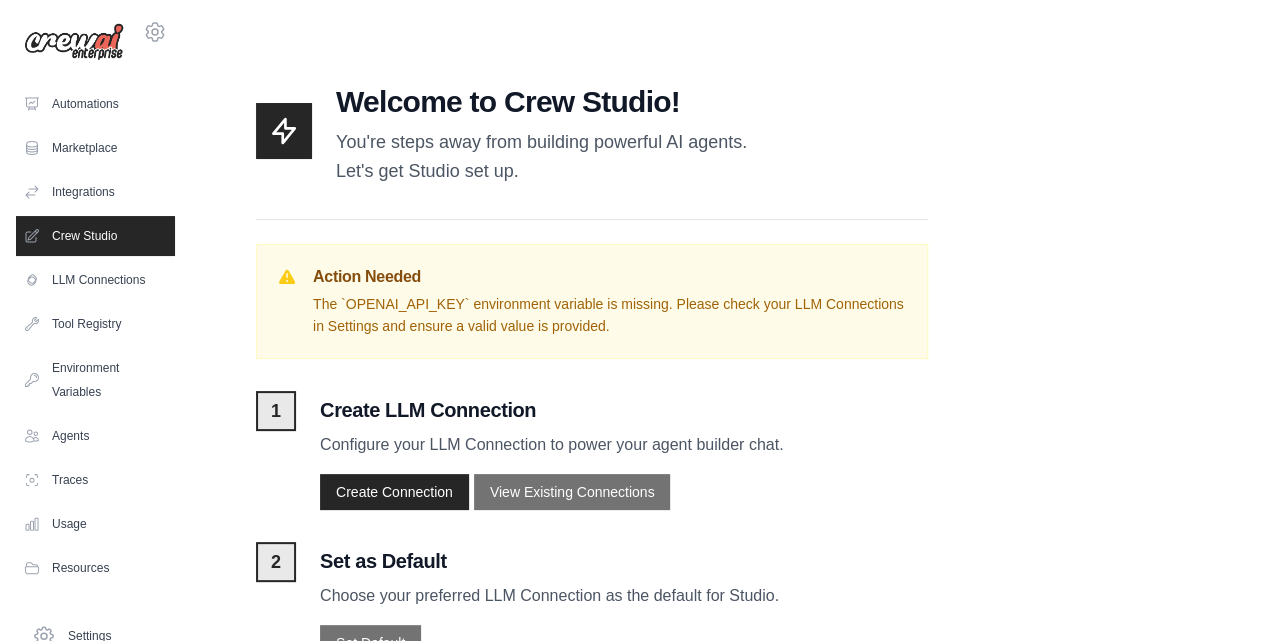 click on "The `OPENAI_API_KEY` environment variable is missing. Please check your LLM Connections in Settings and ensure a valid value is provided." at bounding box center (610, 316) 